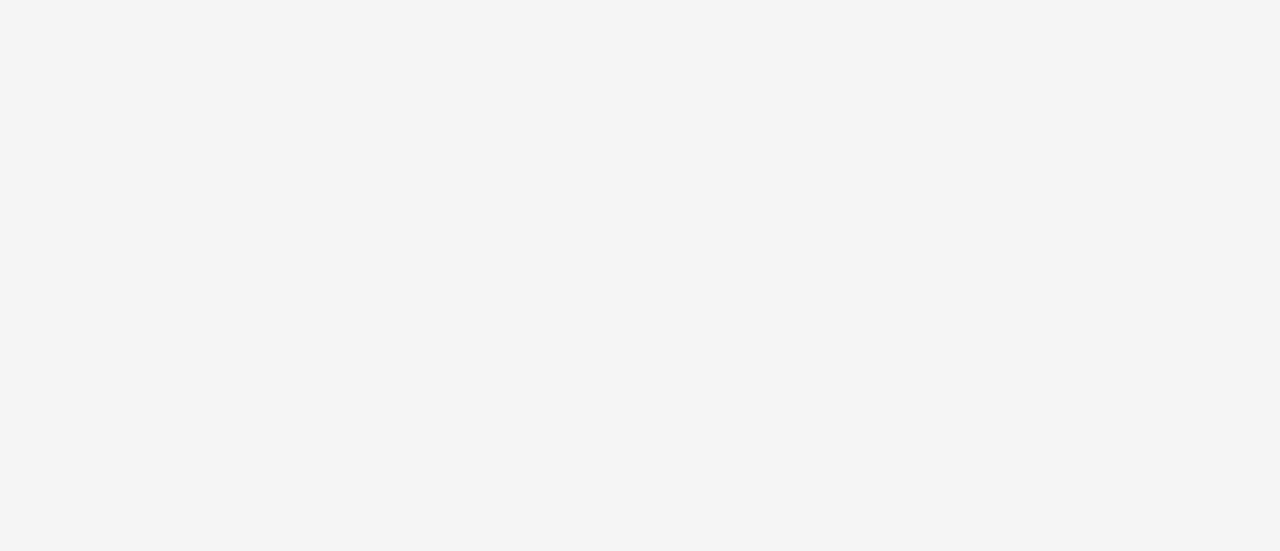 scroll, scrollTop: 0, scrollLeft: 0, axis: both 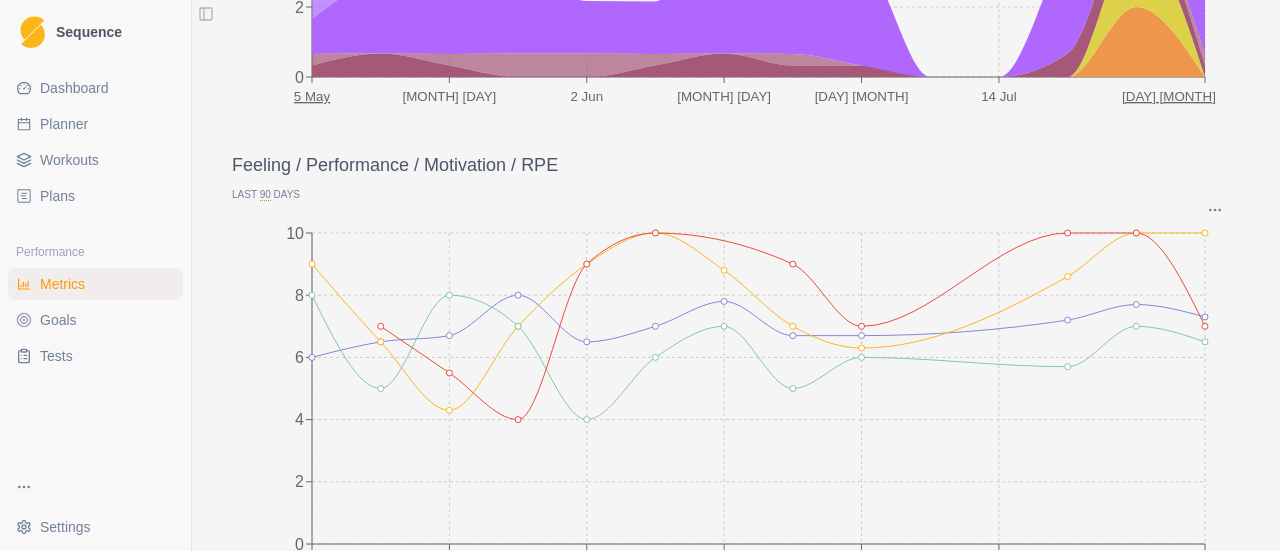 click on "Goals" at bounding box center (95, 320) 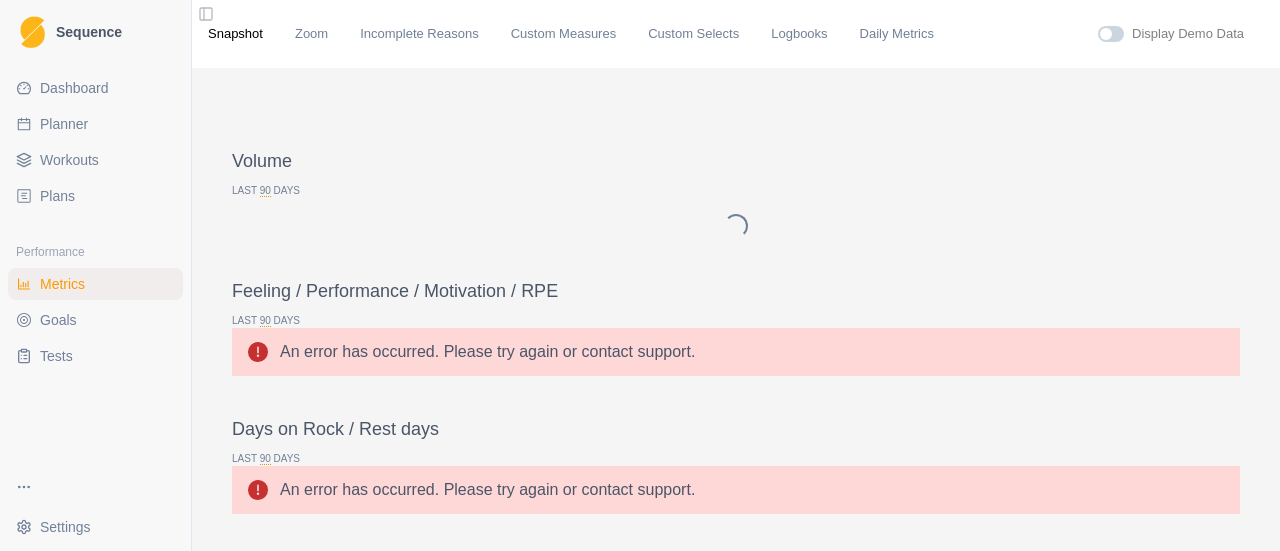 scroll, scrollTop: 0, scrollLeft: 0, axis: both 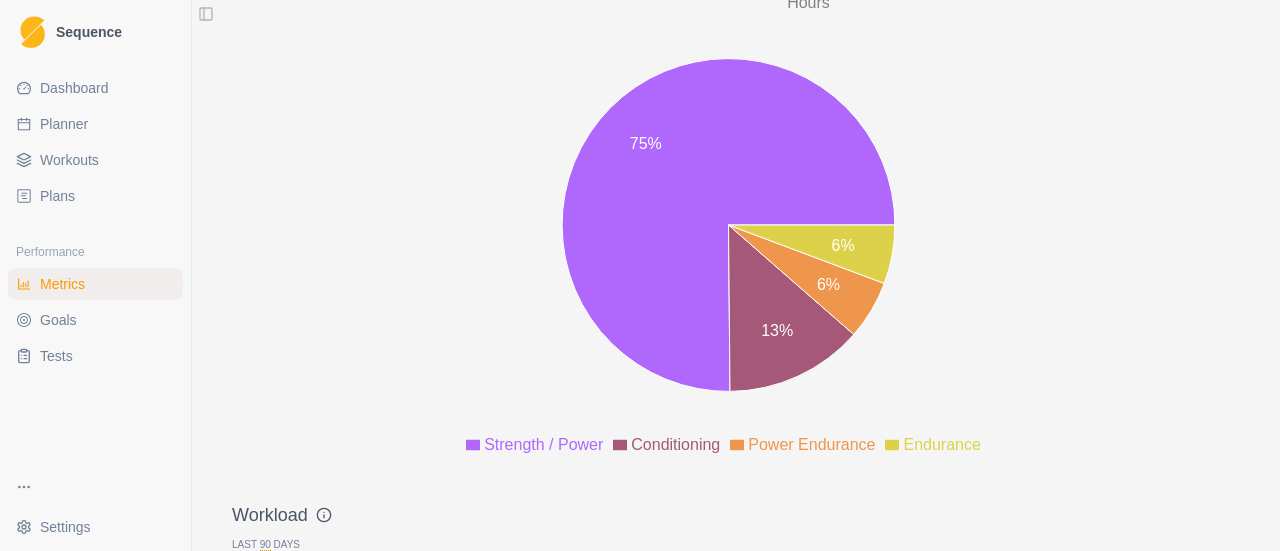 click on "Tests" at bounding box center [95, 356] 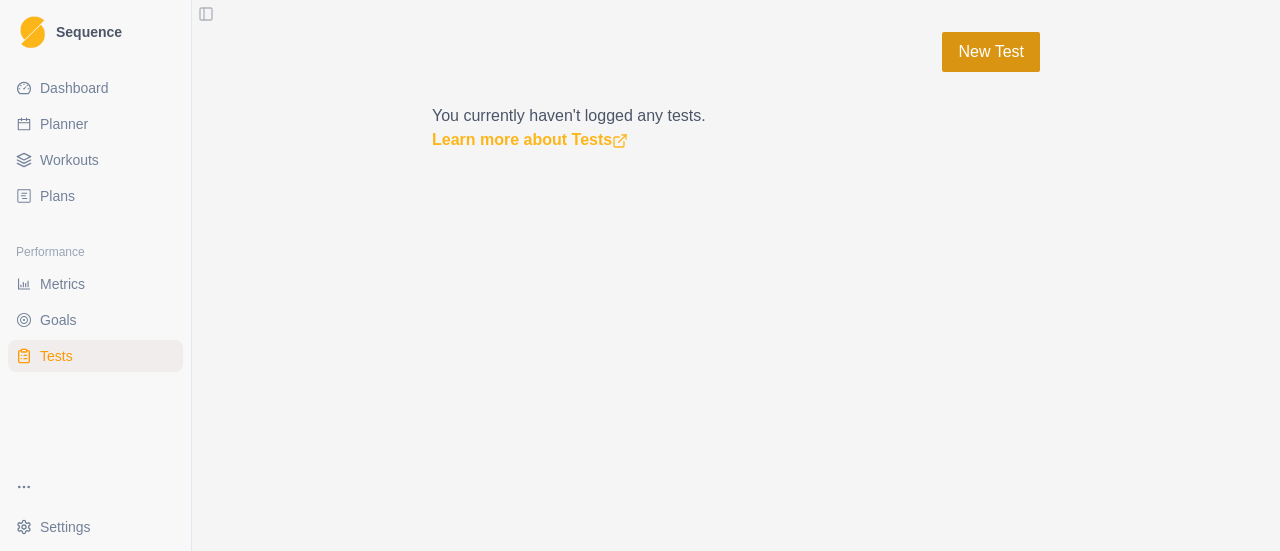click on "New Test" at bounding box center [991, 52] 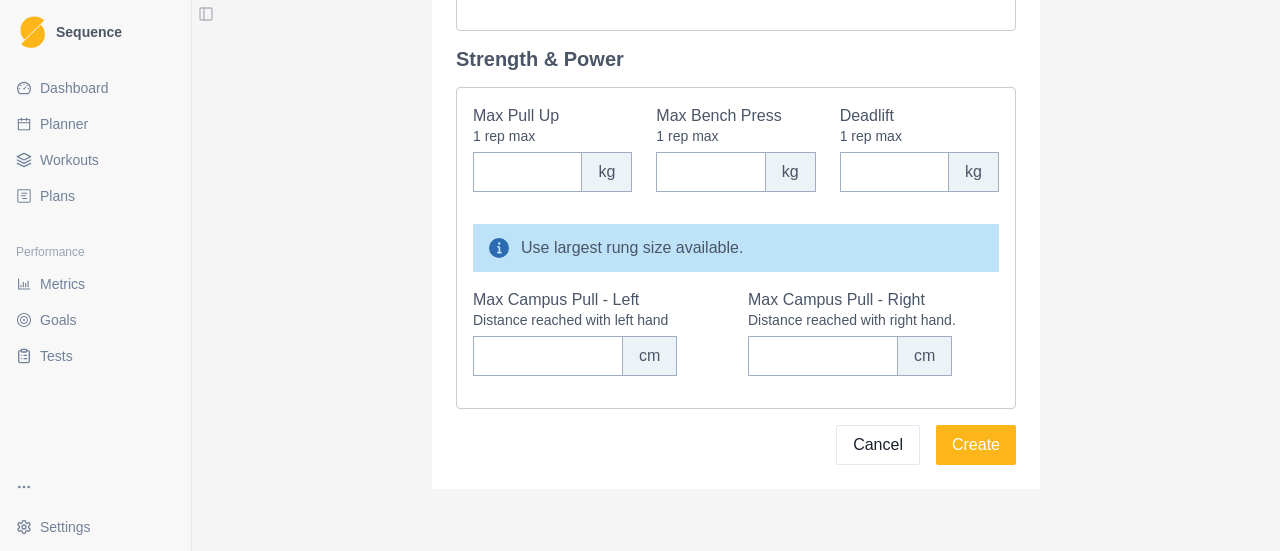 scroll, scrollTop: 1167, scrollLeft: 0, axis: vertical 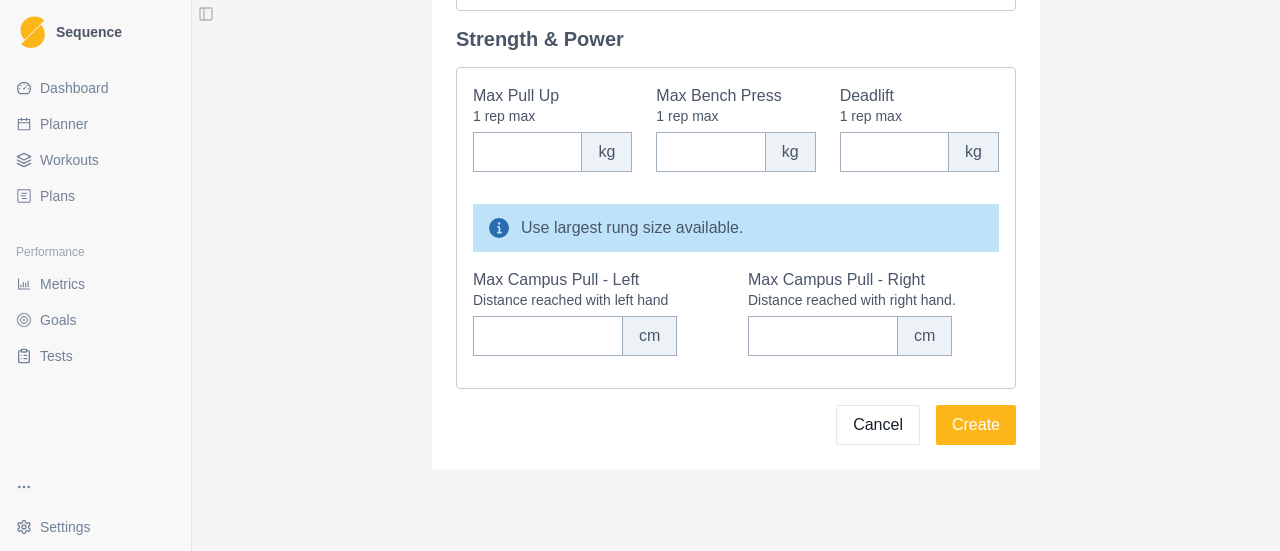 click on "Sequence Dashboard Planner Workouts Plans Performance Metrics Goals Tests Settings Toggle Sidebar General Test Date * 08/08/[YEAR] Age Height cm Weight kg Climbing Specific Hardest Boulder Sent in the last 12 months Select option V0 V1 V2 V3 V4 V5 V6 V7 V8 V9 V10 V11 V12 V13 V14 V15 V16 Hardest Route Sent in the last 12 months Select option 20/6b+ 21/6c 22/6c+ 23/7a 24/7a+ 25/7b 26/7b+ 27/7c 28/7c+ 29/8a 30/8a+ 31/8b 32/8b+ 33/8c 34/8c+ 35/9a 36/9a+ 37/9b 38/9b+ 39/9c Hardest Boulder (Indoor) Sent in the last 12 months Select option V0 V1 V2 V3 V4 V5 V6 V7 V8 V9 V10 V11 V12 V13 V14 V15 V16 Hardest Route (Indoor) Sent in the last 12 months Select option 20/6b+ 21/6c 22/6c+ 23/7a 24/7a+ 25/7b 26/7b+ 27/7c 28/7c+ 29/8a 30/8a+ 31/8b 32/8b+ 33/8c 34/8c+ 35/9a 36/9a+ 37/9b 38/9b+ 39/9c Finger Specific Max hangs, anaerobic capacity and aerobic capacity should be performed in order and with at least 10 minutes rest between each. Max Hang 5 second - 2 arm (20mm edge - e.g. BM1000 outer edges). kg reps kg" at bounding box center (640, 275) 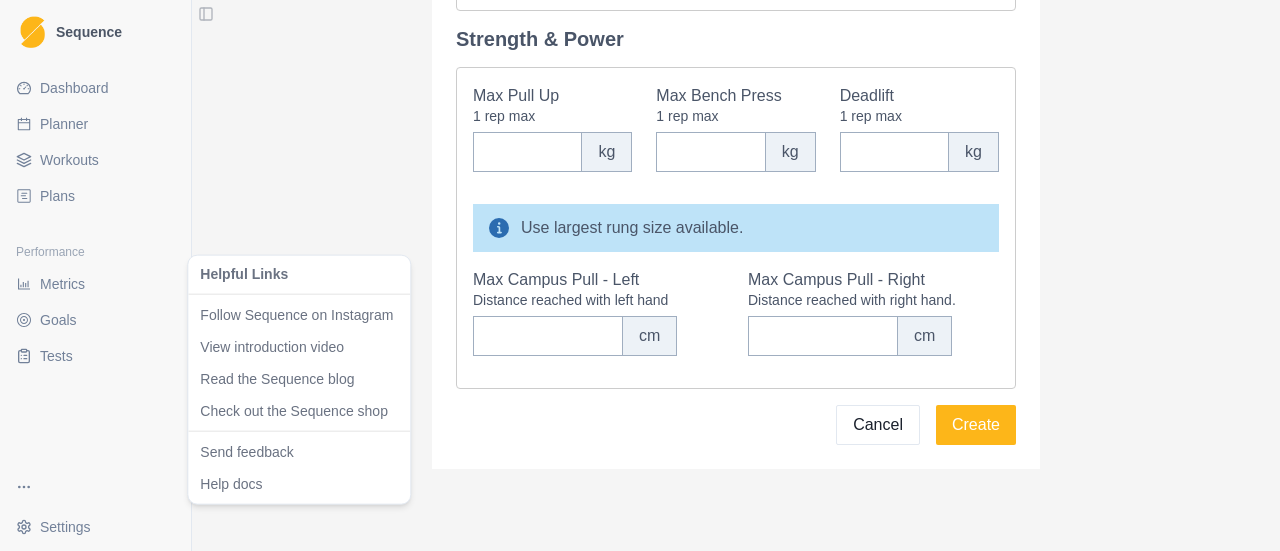 click on "Sequence Dashboard Planner Workouts Plans Performance Metrics Goals Tests Settings Toggle Sidebar General Test Date * 08/08/[YEAR] Age Height cm Weight kg Climbing Specific Hardest Boulder Sent in the last 12 months Select option V0 V1 V2 V3 V4 V5 V6 V7 V8 V9 V10 V11 V12 V13 V14 V15 V16 Hardest Route Sent in the last 12 months Select option 20/6b+ 21/6c 22/6c+ 23/7a 24/7a+ 25/7b 26/7b+ 27/7c 28/7c+ 29/8a 30/8a+ 31/8b 32/8b+ 33/8c 34/8c+ 35/9a 36/9a+ 37/9b 38/9b+ 39/9c Hardest Boulder (Indoor) Sent in the last 12 months Select option V0 V1 V2 V3 V4 V5 V6 V7 V8 V9 V10 V11 V12 V13 V14 V15 V16 Hardest Route (Indoor) Sent in the last 12 months Select option 20/6b+ 21/6c 22/6c+ 23/7a 24/7a+ 25/7b 26/7b+ 27/7c 28/7c+ 29/8a 30/8a+ 31/8b 32/8b+ 33/8c 34/8c+ 35/9a 36/9a+ 37/9b 38/9b+ 39/9c Finger Specific Max hangs, anaerobic capacity and aerobic capacity should be performed in order and with at least 10 minutes rest between each. Max Hang 5 second - 2 arm (20mm edge - e.g. BM1000 outer edges). kg reps kg" at bounding box center [640, 275] 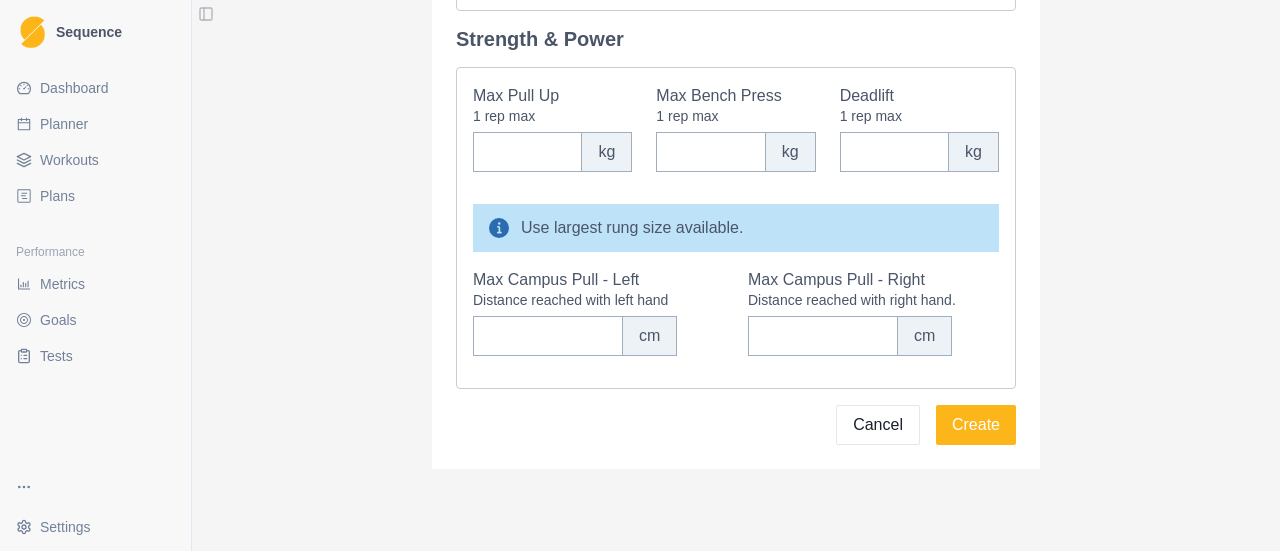 click on "Toggle Sidebar" at bounding box center (206, 14) 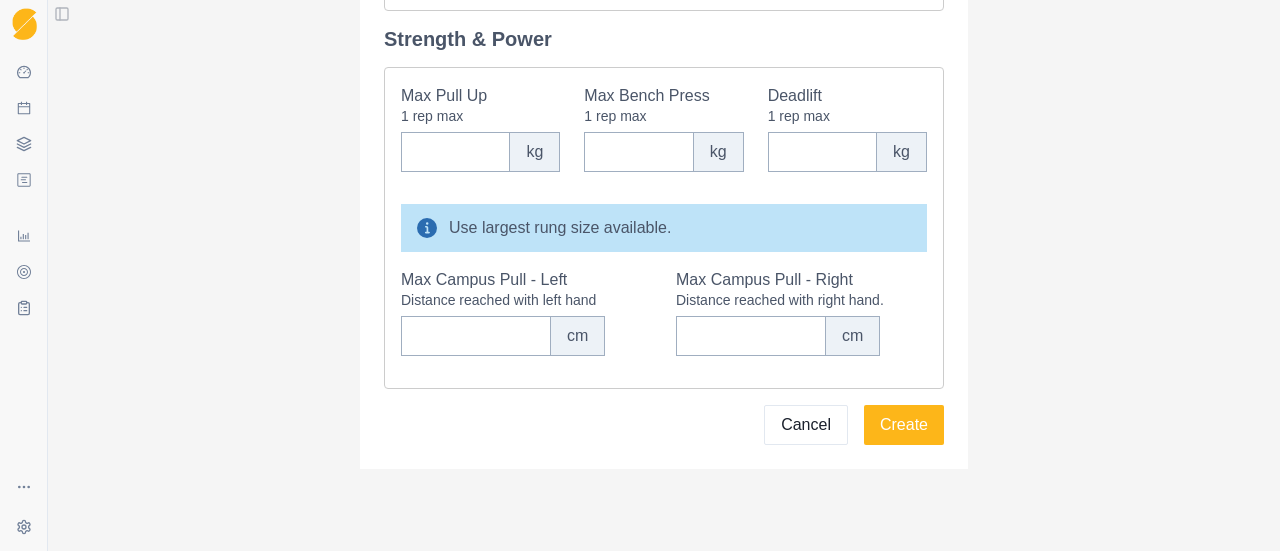 click on "Toggle Sidebar" at bounding box center (62, 14) 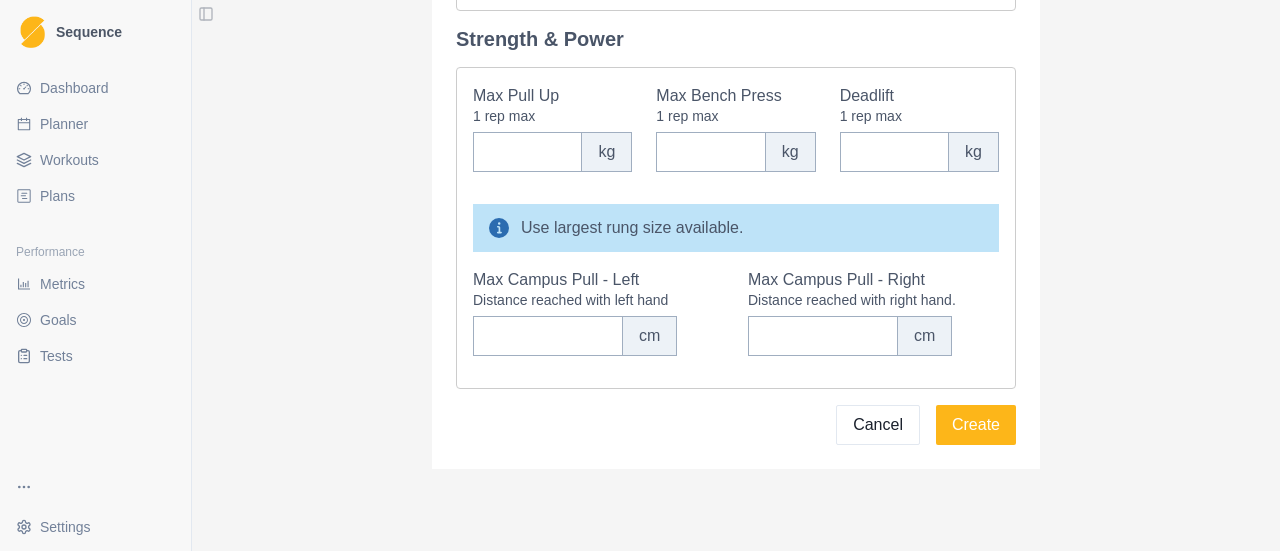 click on "Sequence" at bounding box center [95, 32] 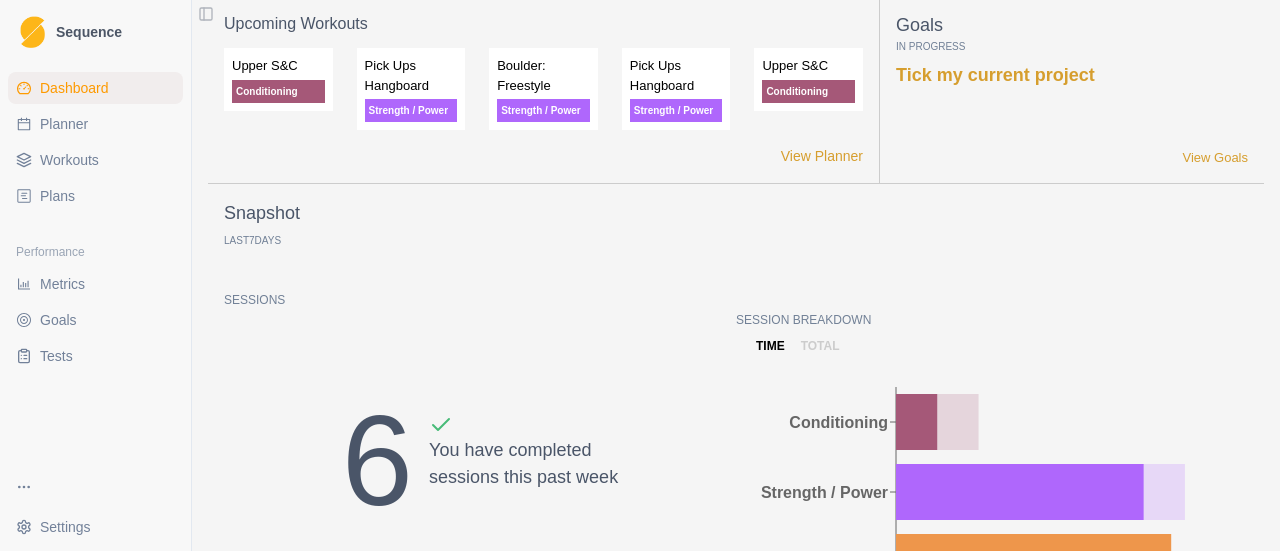 scroll, scrollTop: 5, scrollLeft: 0, axis: vertical 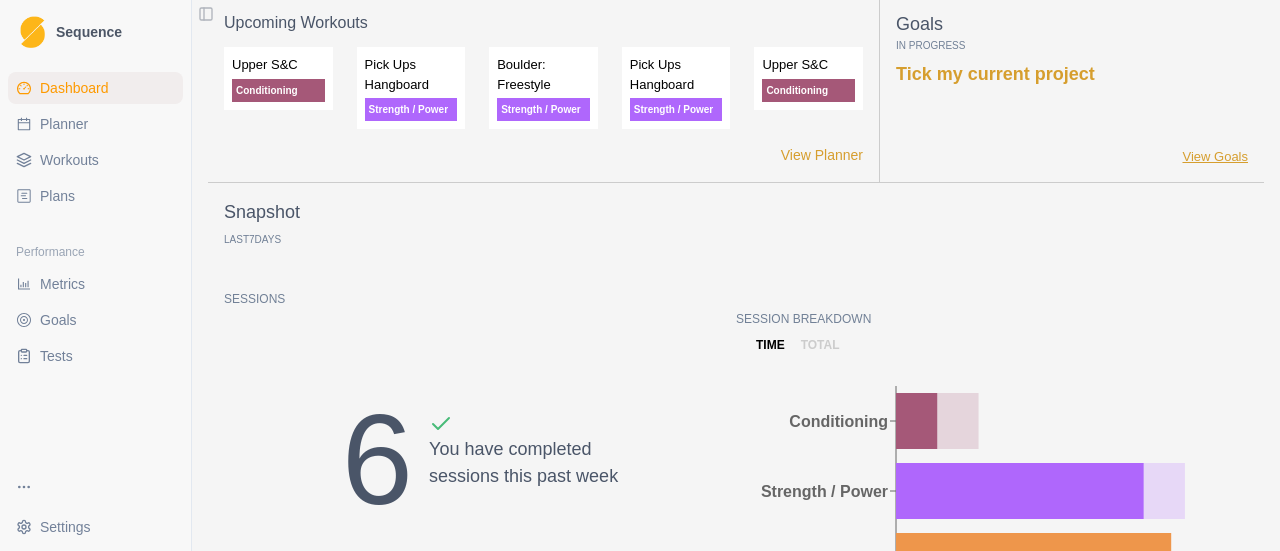 click on "View Goals" at bounding box center [1215, 157] 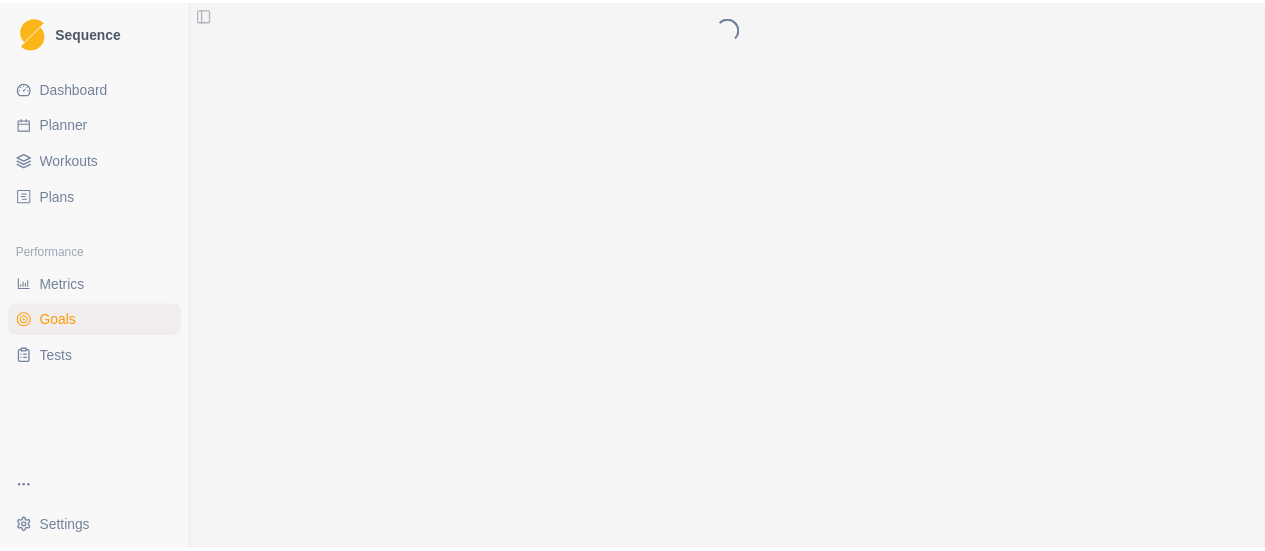 scroll, scrollTop: 0, scrollLeft: 0, axis: both 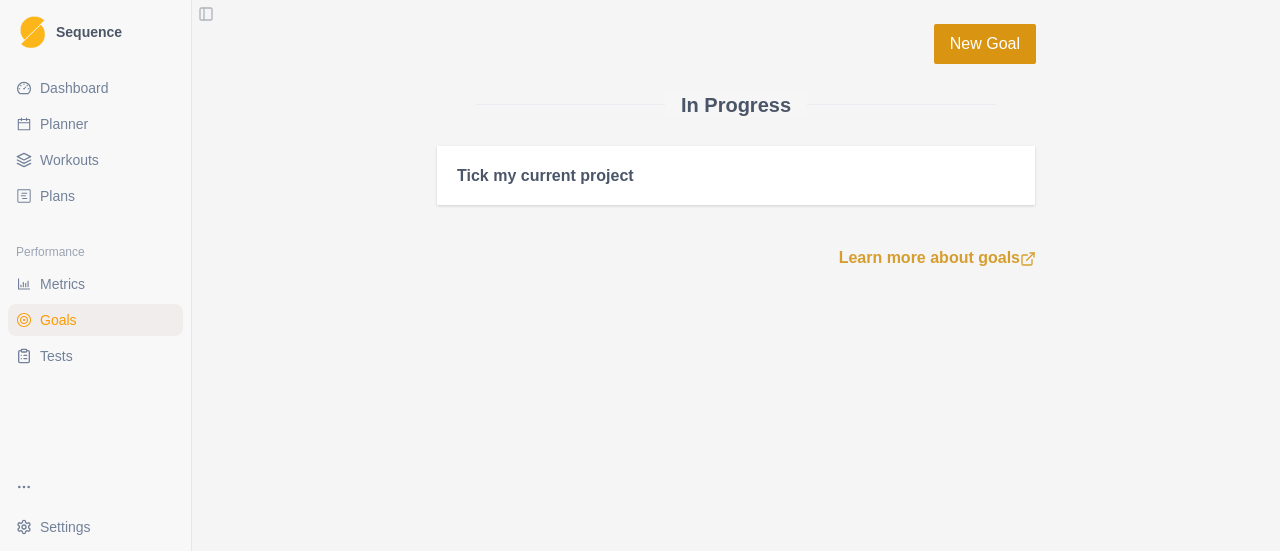 click on "New Goal" at bounding box center (985, 44) 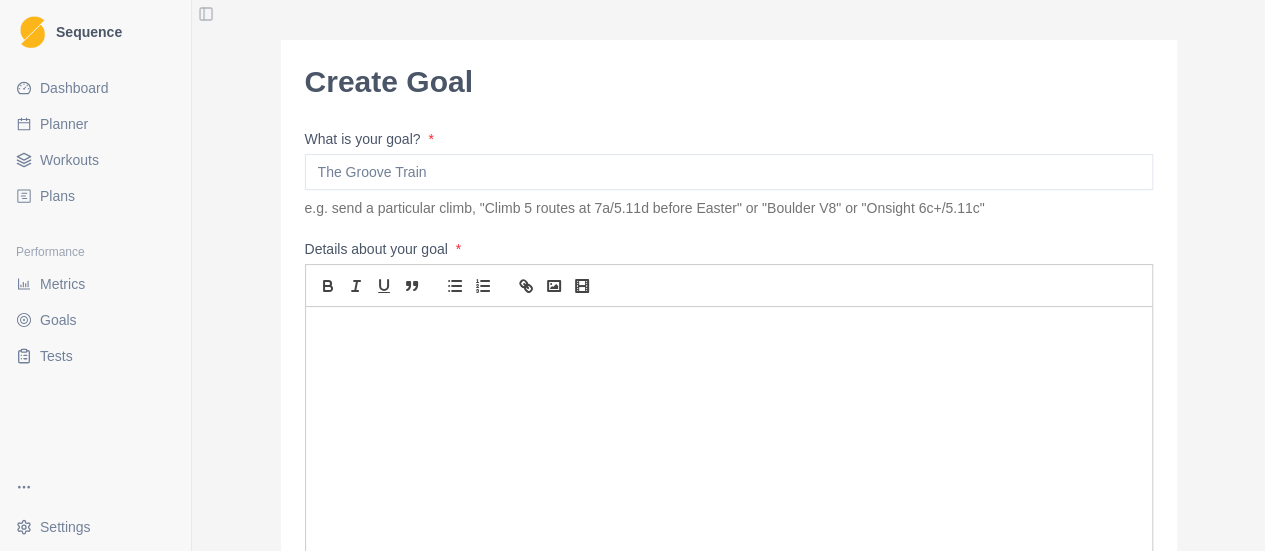click on "What is your goal?  *" at bounding box center [729, 172] 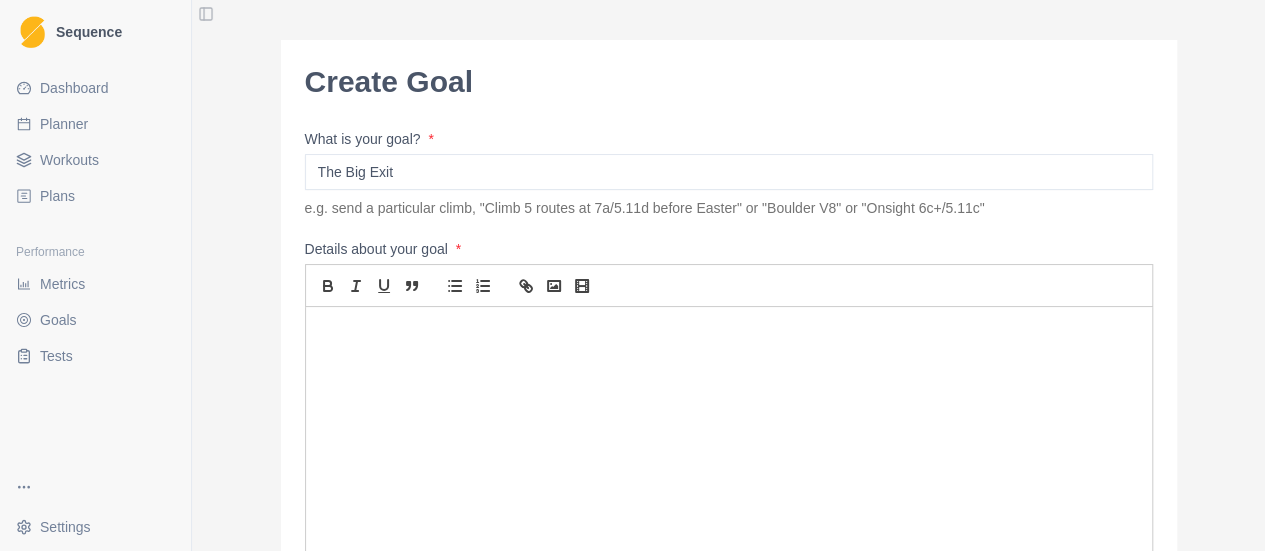 type on "The Big Exit" 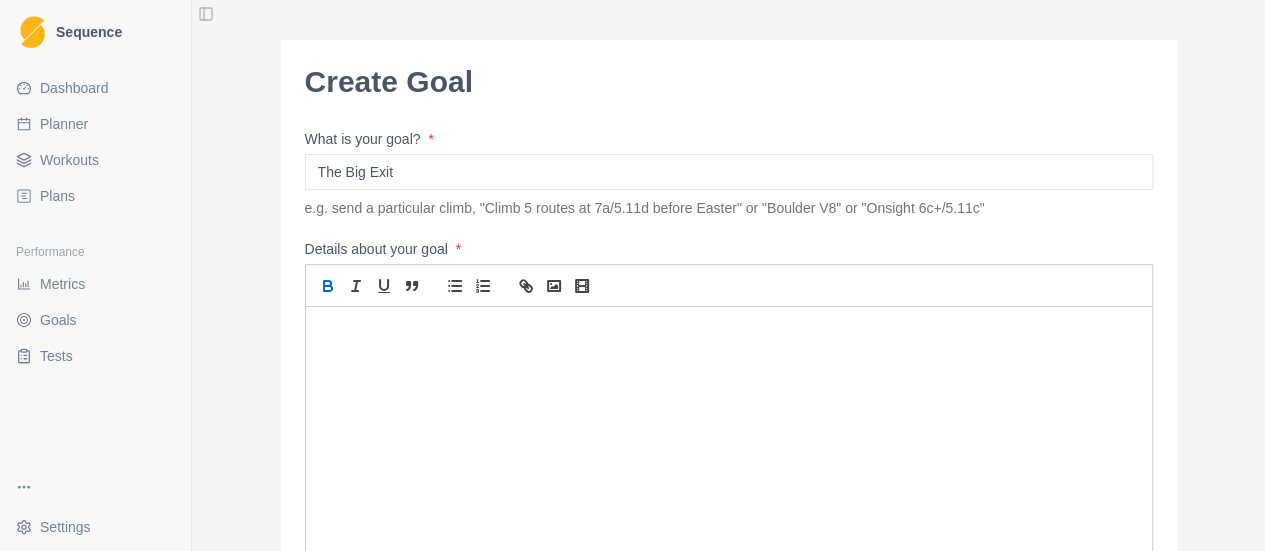type 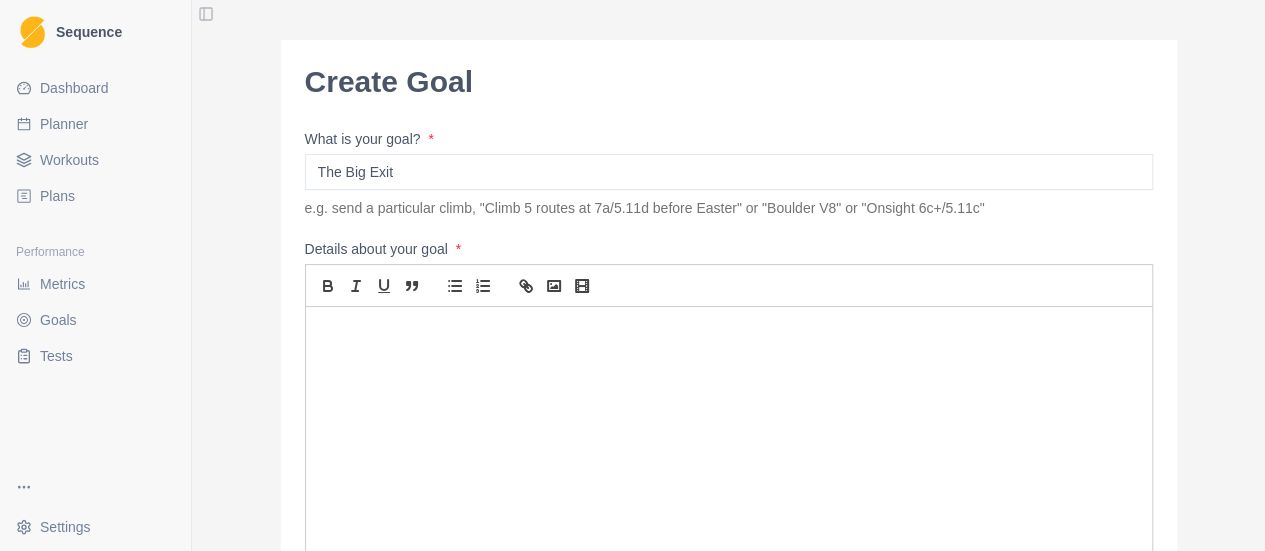click at bounding box center [729, 330] 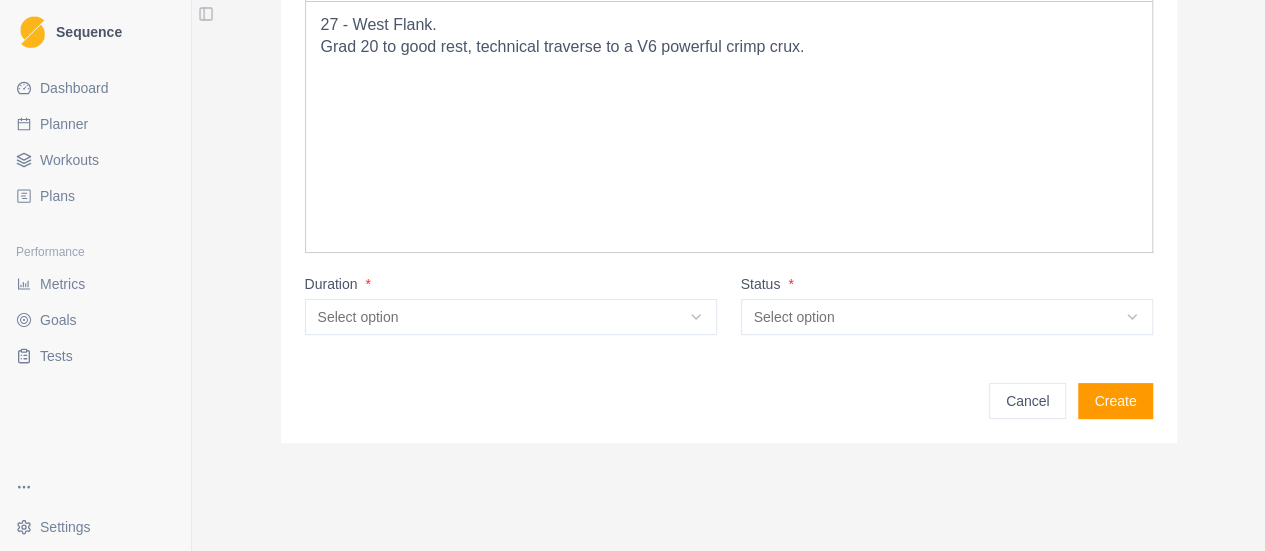 scroll, scrollTop: 308, scrollLeft: 0, axis: vertical 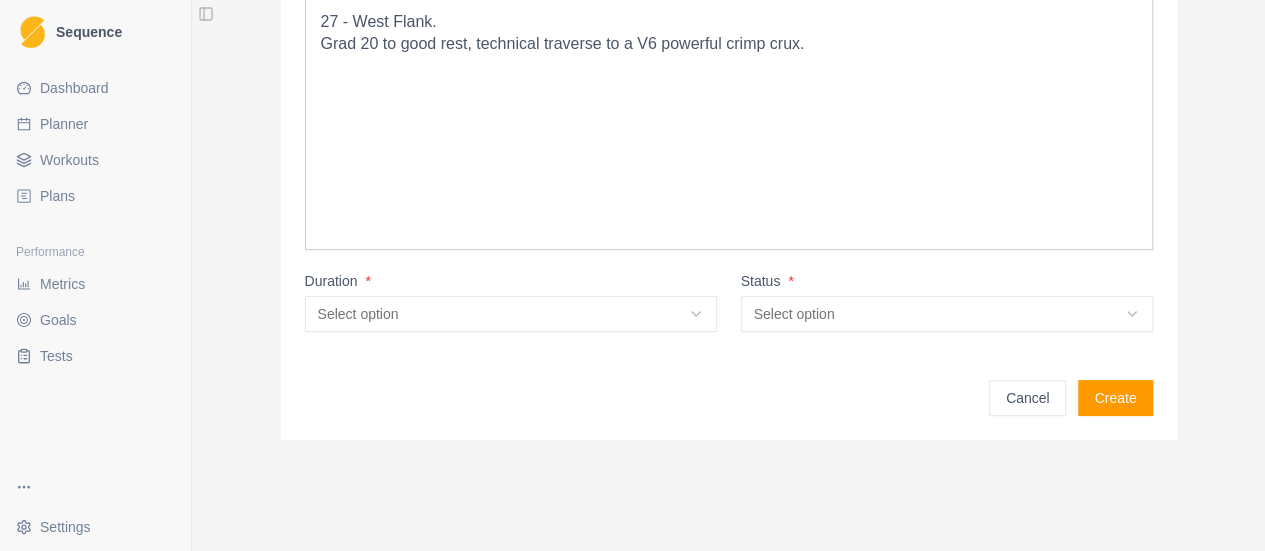 click on "Sequence Dashboard Planner Workouts Plans Performance Metrics Goals Tests Settings Toggle Sidebar Create Goal What is your goal?  * The Big Exit e.g. send a particular climb, "Climb 5 routes at 7a/5.11d before Easter" or "Boulder V8" or "Onsight 6c+/5.11c" Details about your goal  * 27 - West Flank.  Grad 20 to good rest, technical traverse to a V6 powerful crimp crux.  Duration  * Select option N/A Short term Medium term Long term Project Status  * Select option In progress Idea Complete Cancelled On hold Cancel Create
0.5" at bounding box center (632, 275) 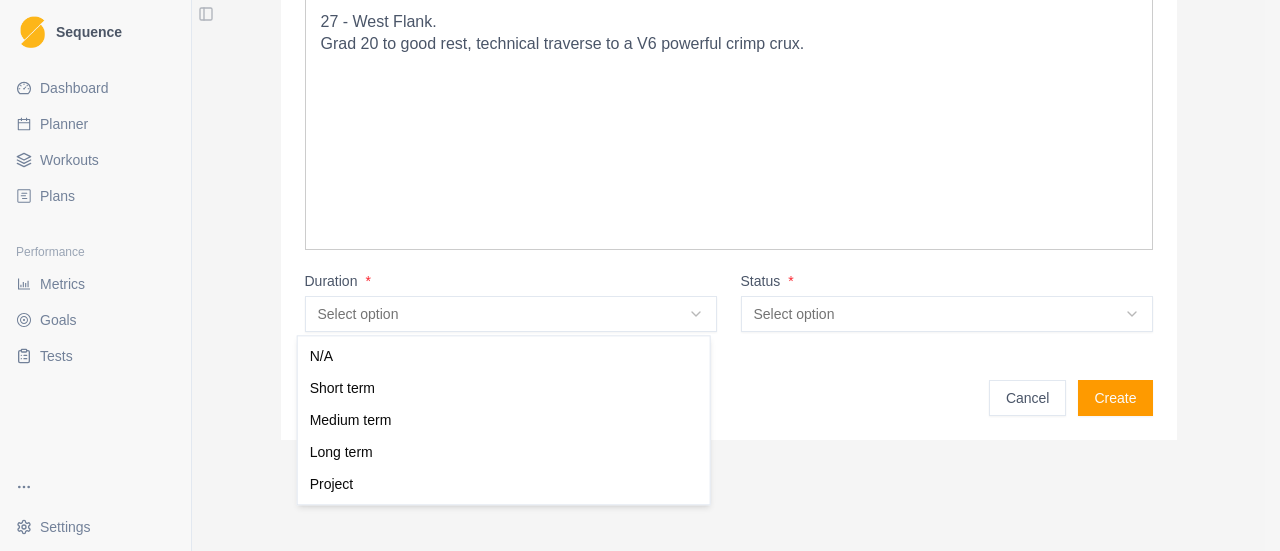 select on "medium_term" 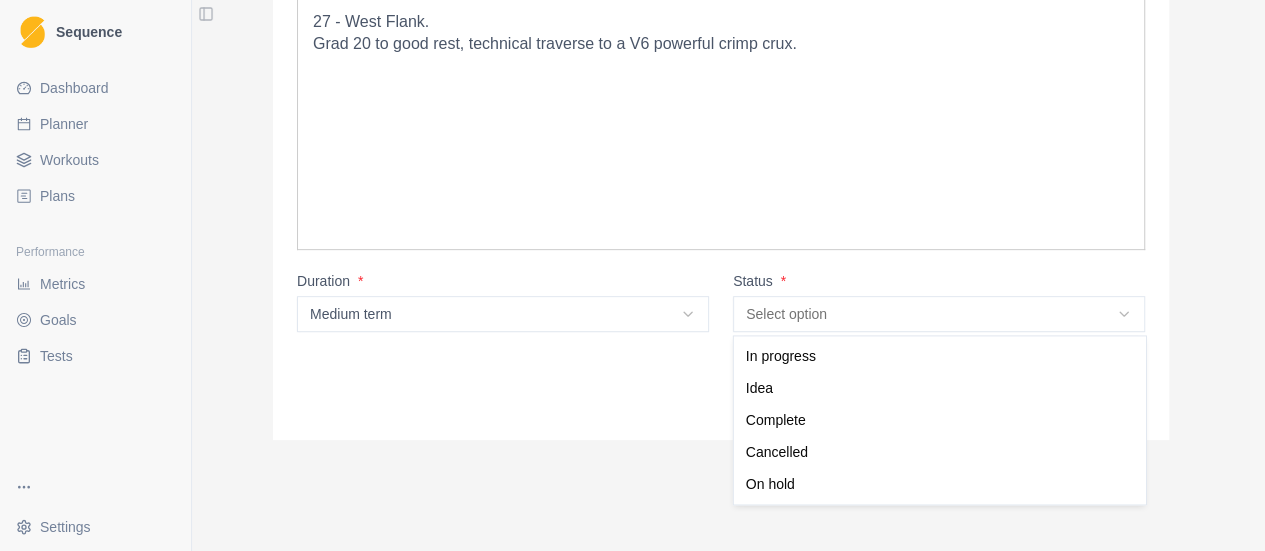 click on "Sequence Dashboard Planner Workouts Plans Performance Metrics Goals Tests Settings Toggle Sidebar Create Goal What is your goal?  * The Big Exit e.g. send a particular climb, "Climb 5 routes at 7a/5.11d before Easter" or "Boulder V8" or "Onsight 6c+/5.11c" Details about your goal  * 27 - West Flank.  Grad 20 to good rest, technical traverse to a V6 powerful crimp crux.  Duration  * Medium term N/A Short term Medium term Long term Project Status  * Select option In progress Idea Complete Cancelled On hold Cancel Create
0.5 In progress Idea Complete Cancelled On hold" at bounding box center (632, 275) 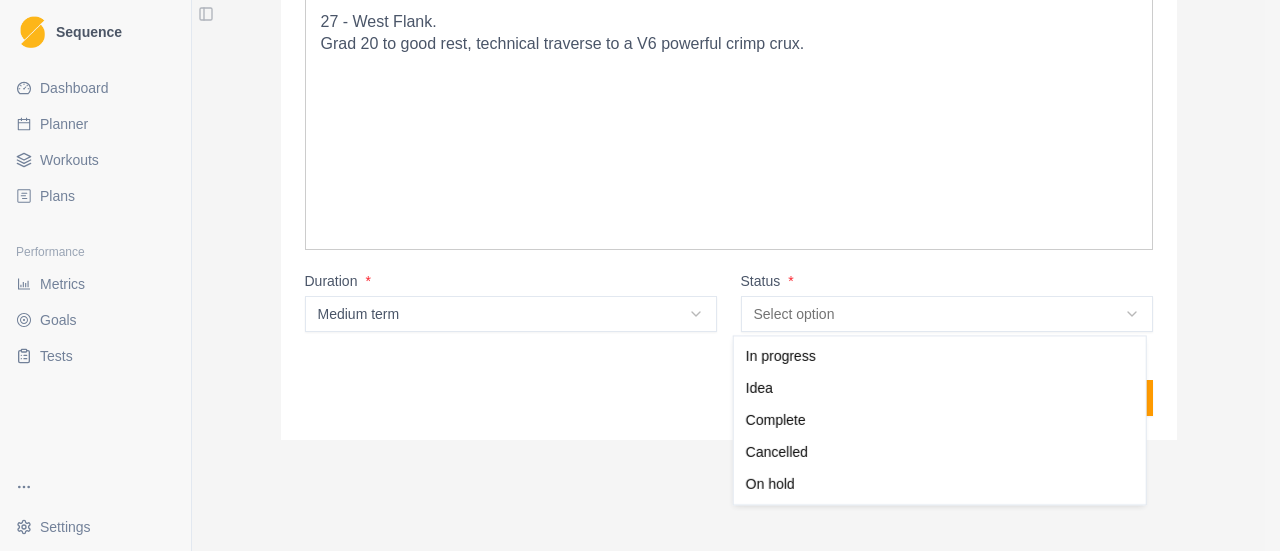 select on "in_progress" 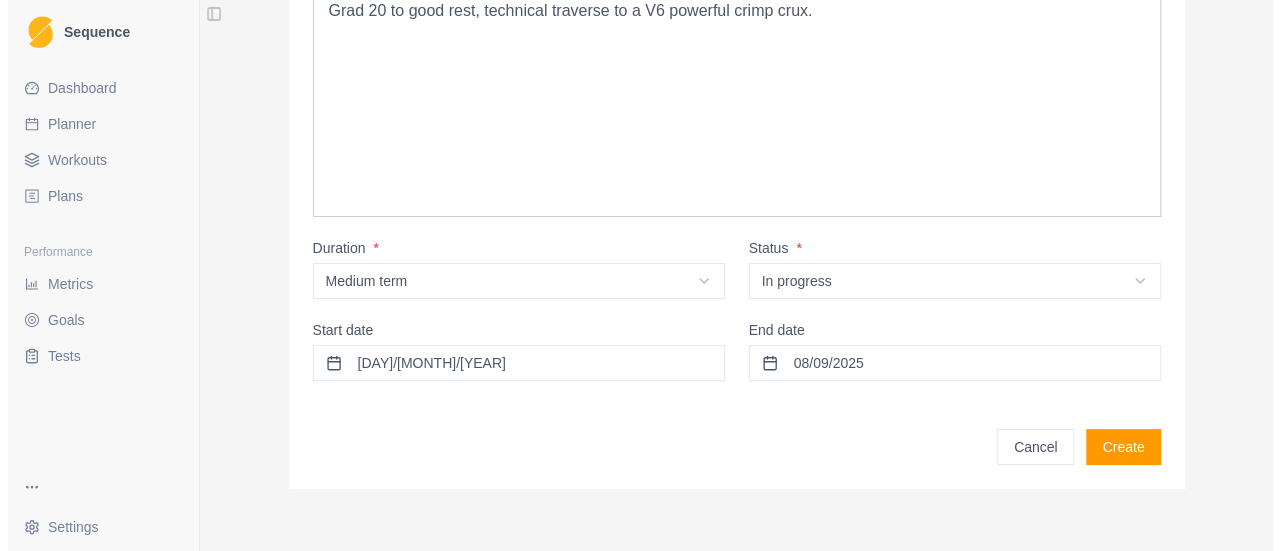 scroll, scrollTop: 342, scrollLeft: 0, axis: vertical 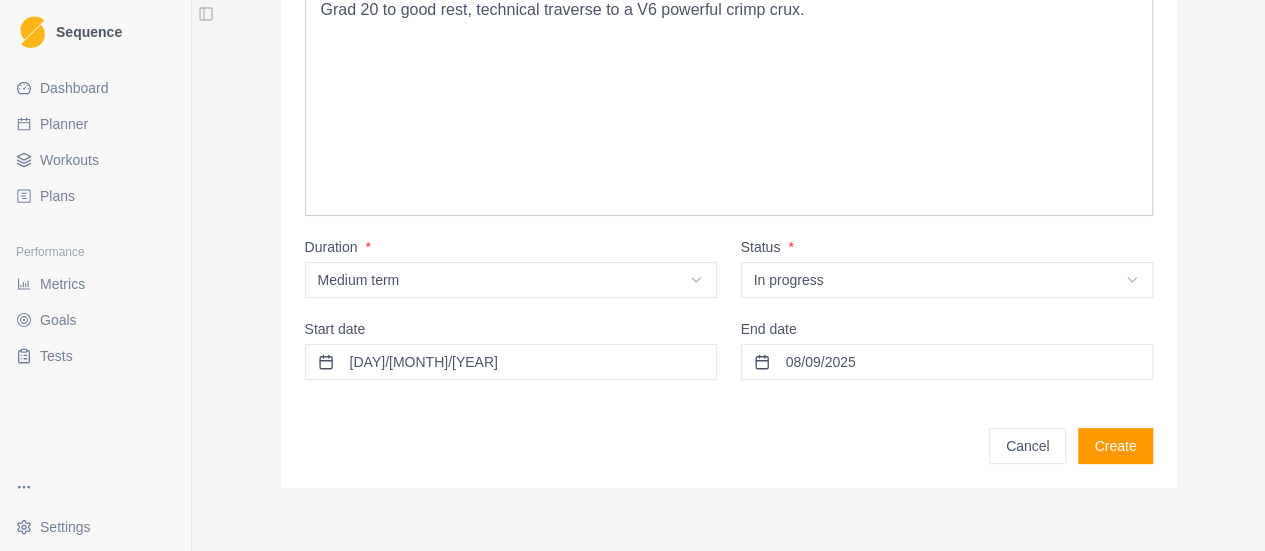 click on "08/09/2025" at bounding box center (947, 362) 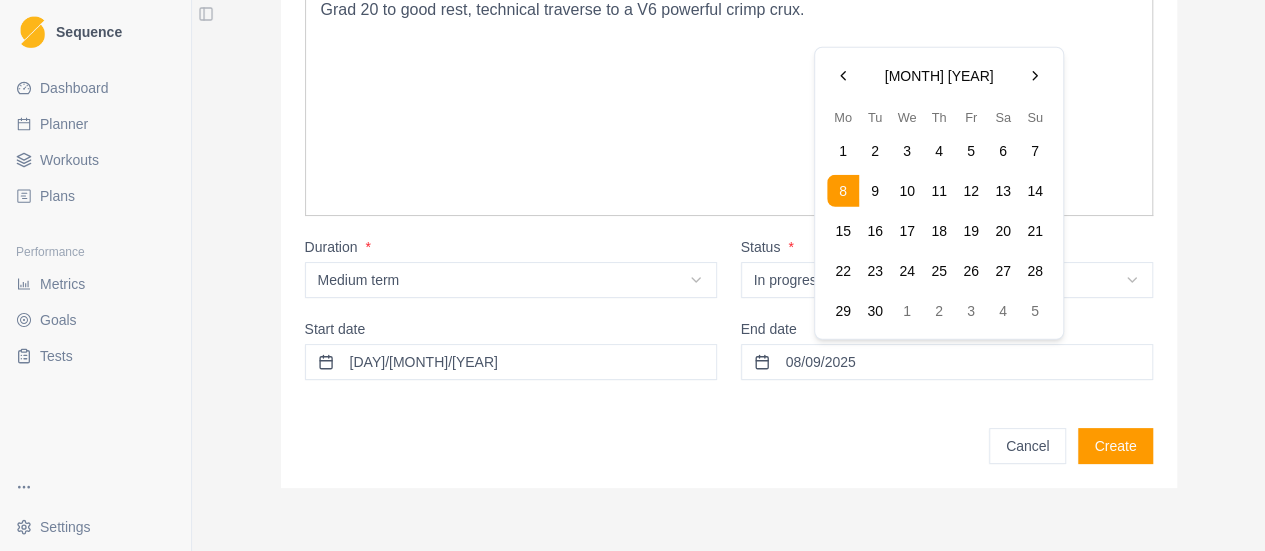 click at bounding box center (1035, 76) 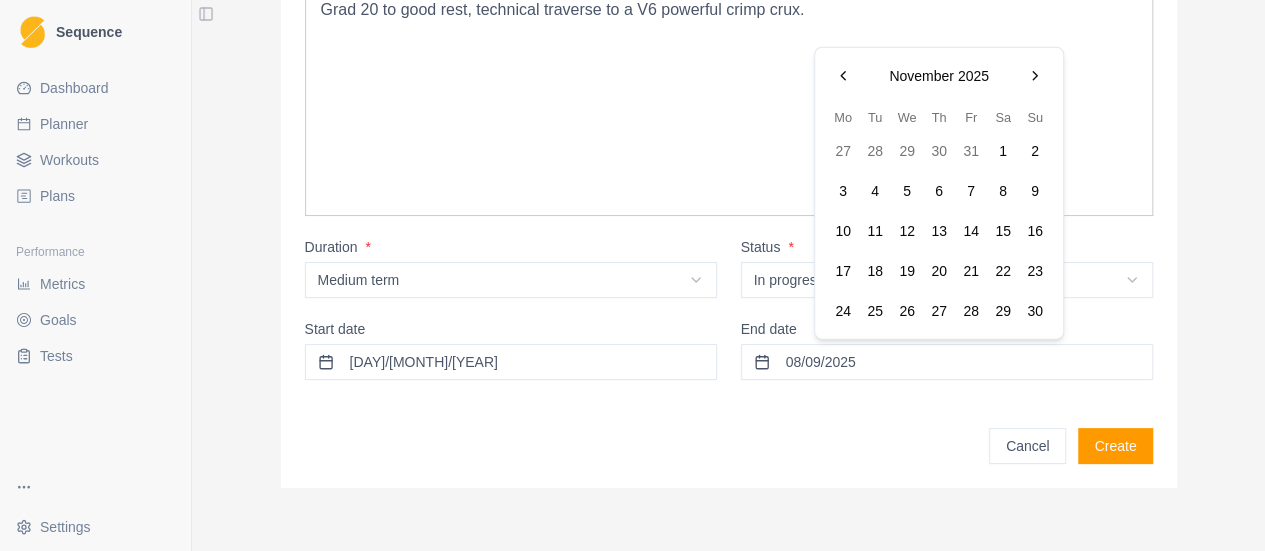 click at bounding box center (1035, 76) 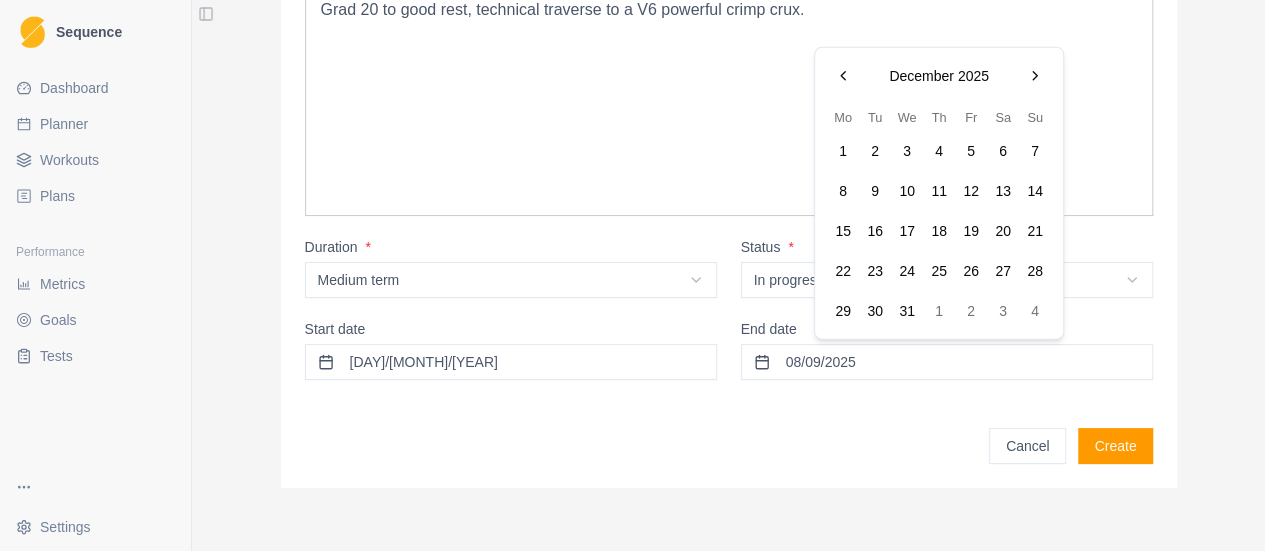 click at bounding box center (1035, 76) 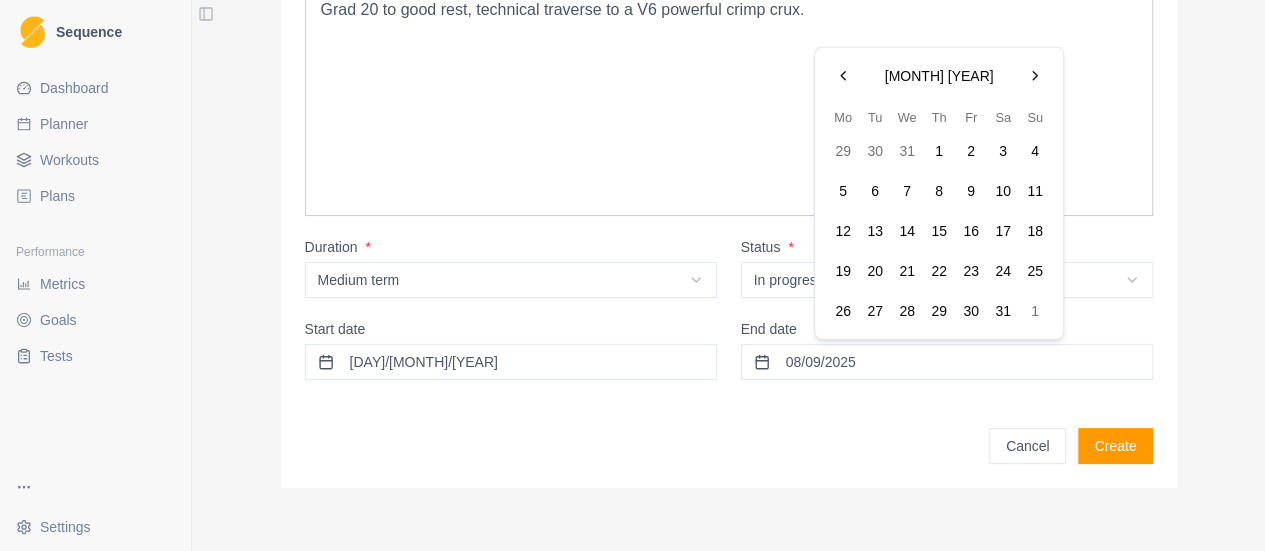 click on "[MONTH] [YEAR] Mo Tu We Th Fr Sa Su 29 30 31 1 2 3 4 5 6 7 8 9 10 11 12 13 14 15 16 17 18 19 20 21 22 23 24 25 26 27 28 29 30 31 1" at bounding box center (939, 193) 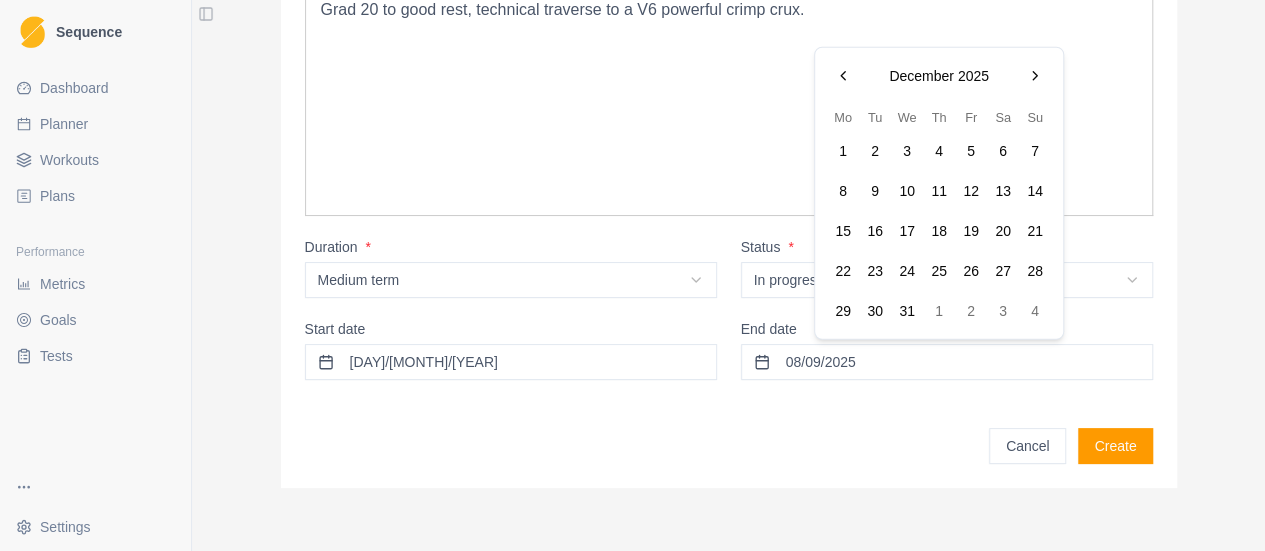 click on "31" at bounding box center (907, 311) 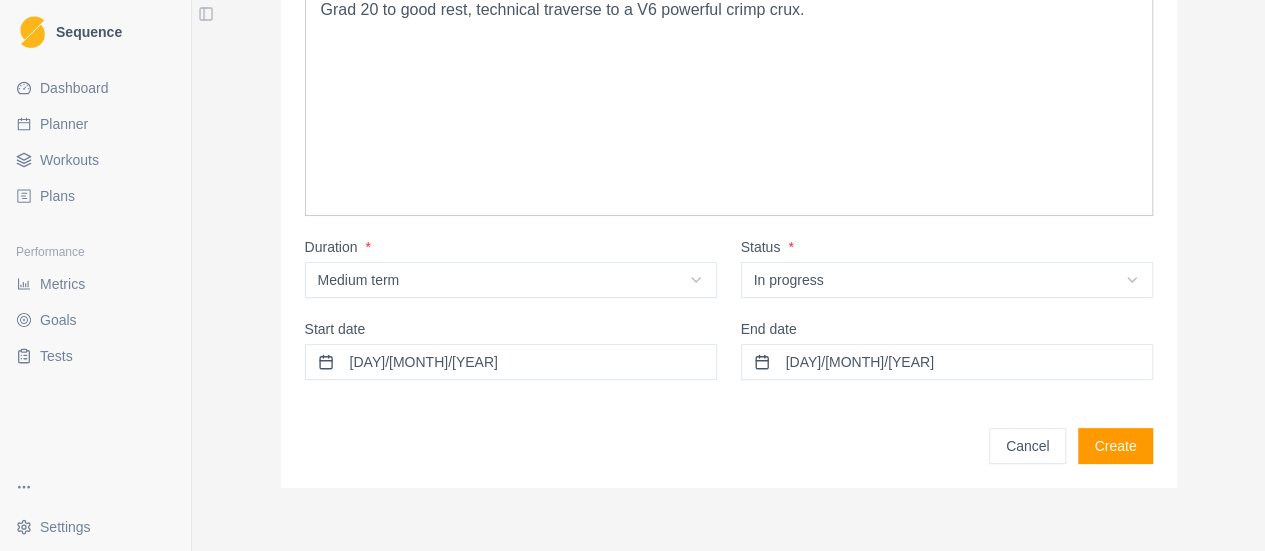 click on "Create" at bounding box center (1115, 446) 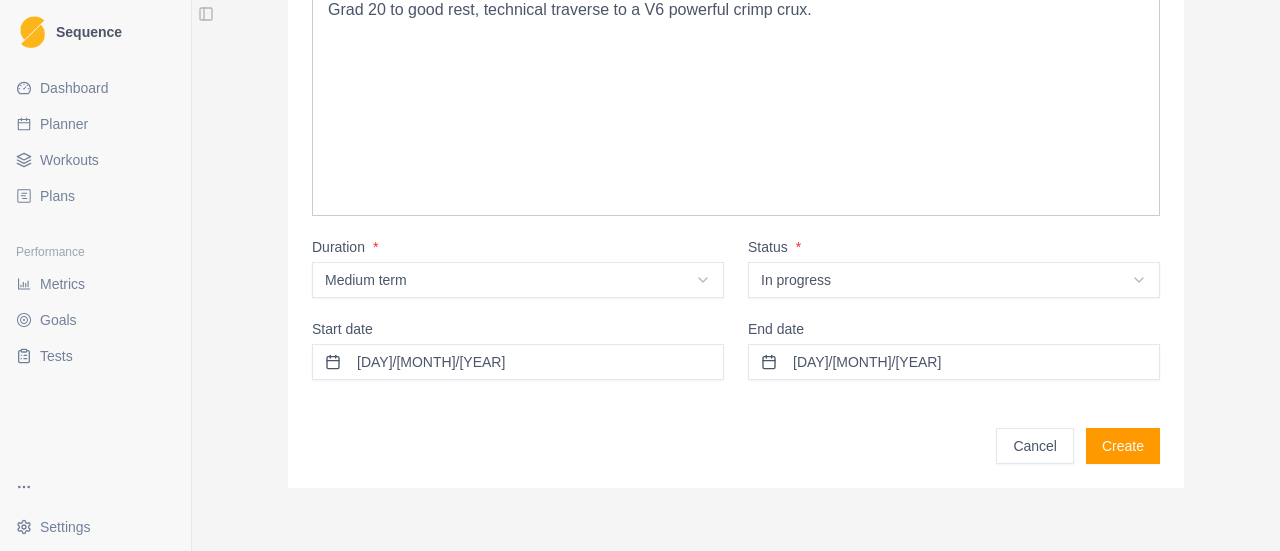 scroll, scrollTop: 0, scrollLeft: 0, axis: both 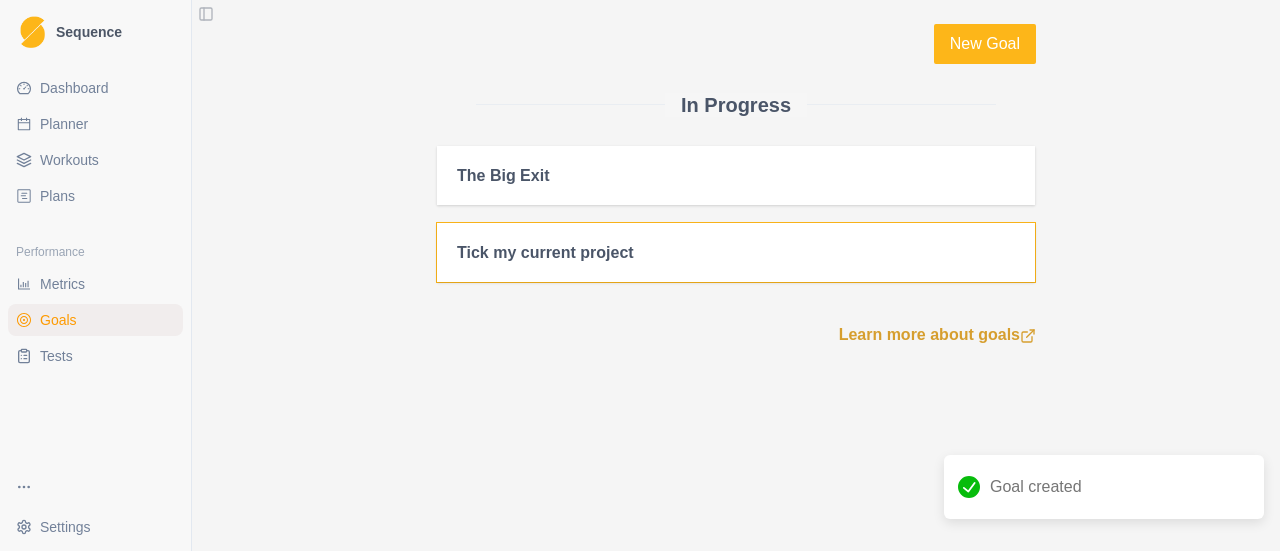 click on "Tick my current project" at bounding box center (736, 252) 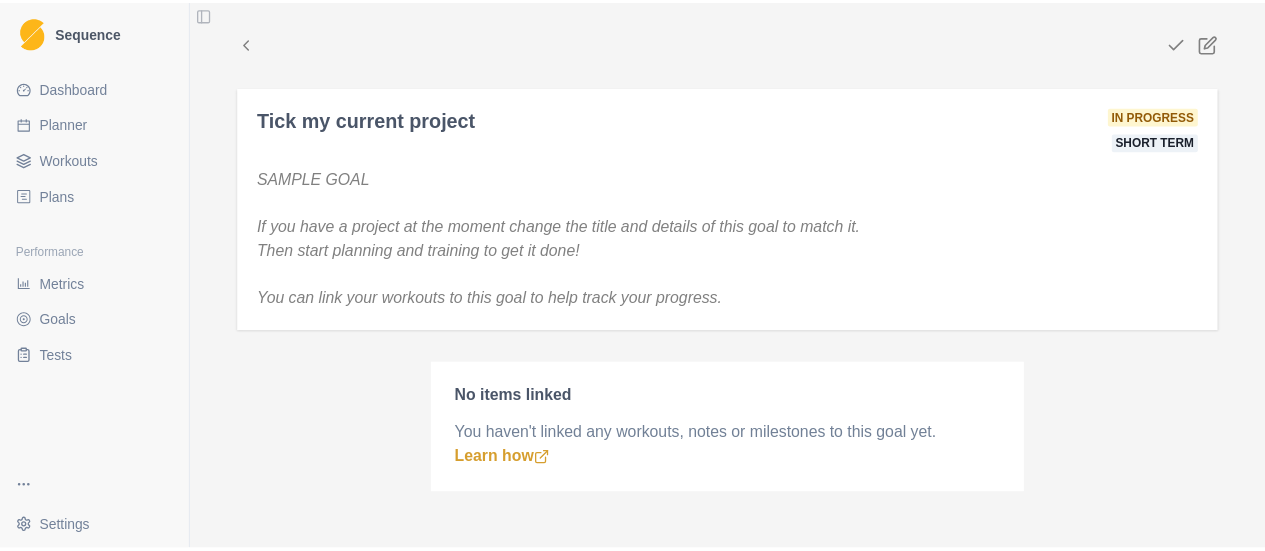 scroll, scrollTop: 0, scrollLeft: 0, axis: both 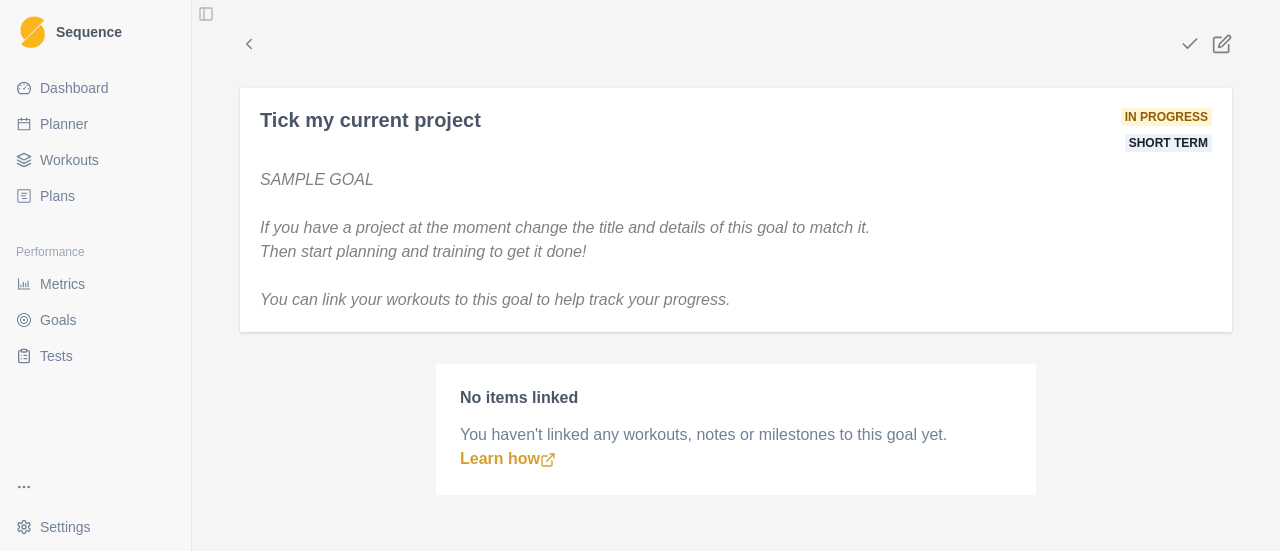 click at bounding box center (719, 44) 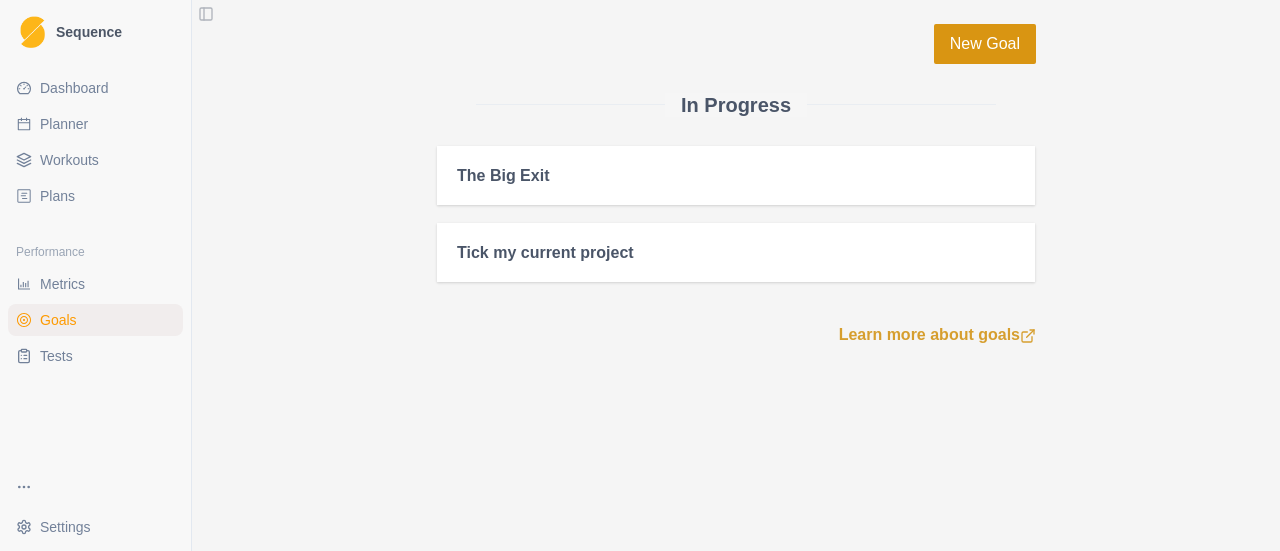click on "New Goal" at bounding box center [985, 44] 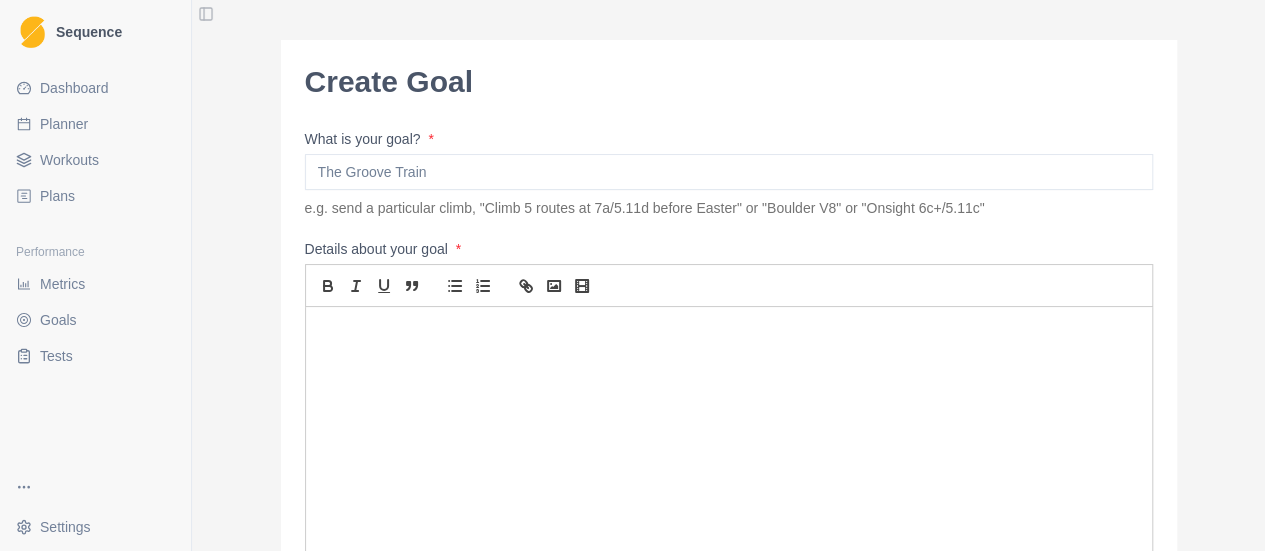 click on "What is your goal?  *" at bounding box center [729, 172] 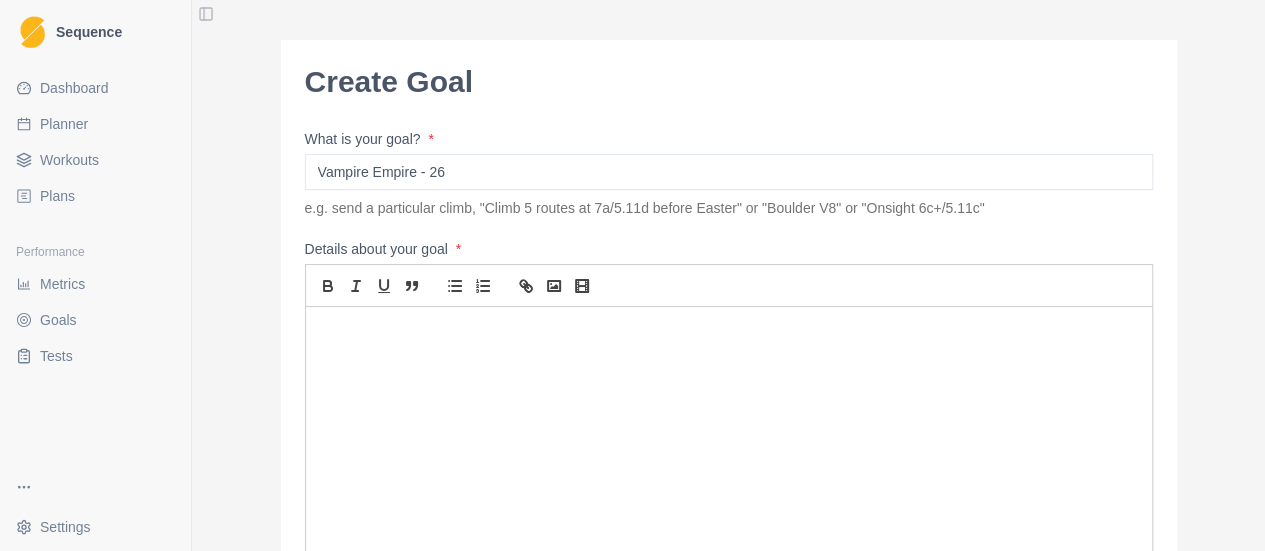 type on "Vampire Empire - 26" 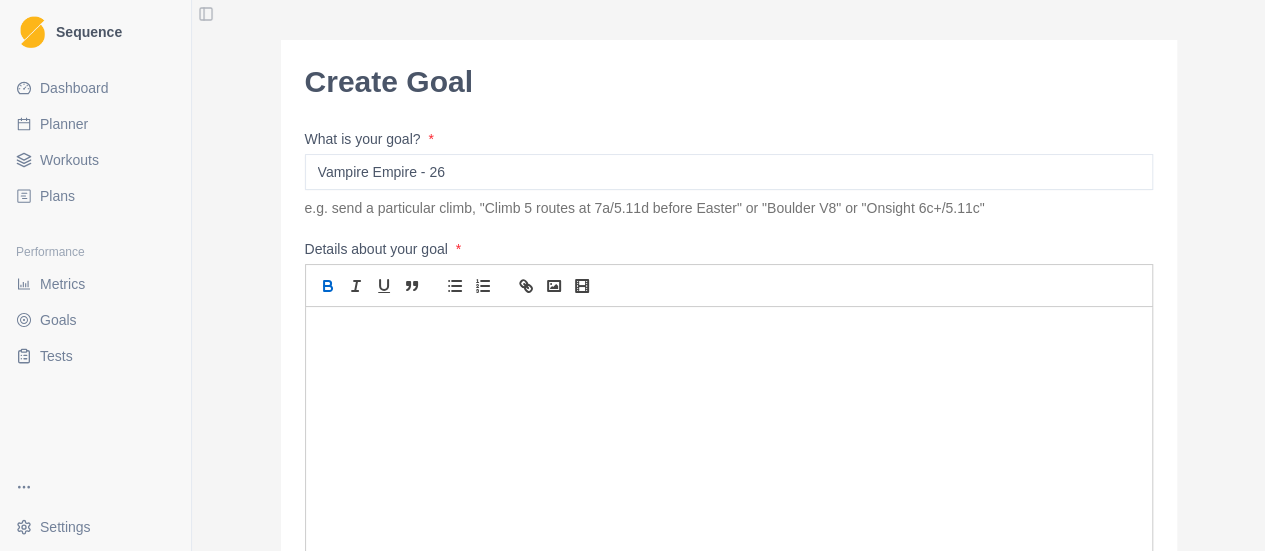 type 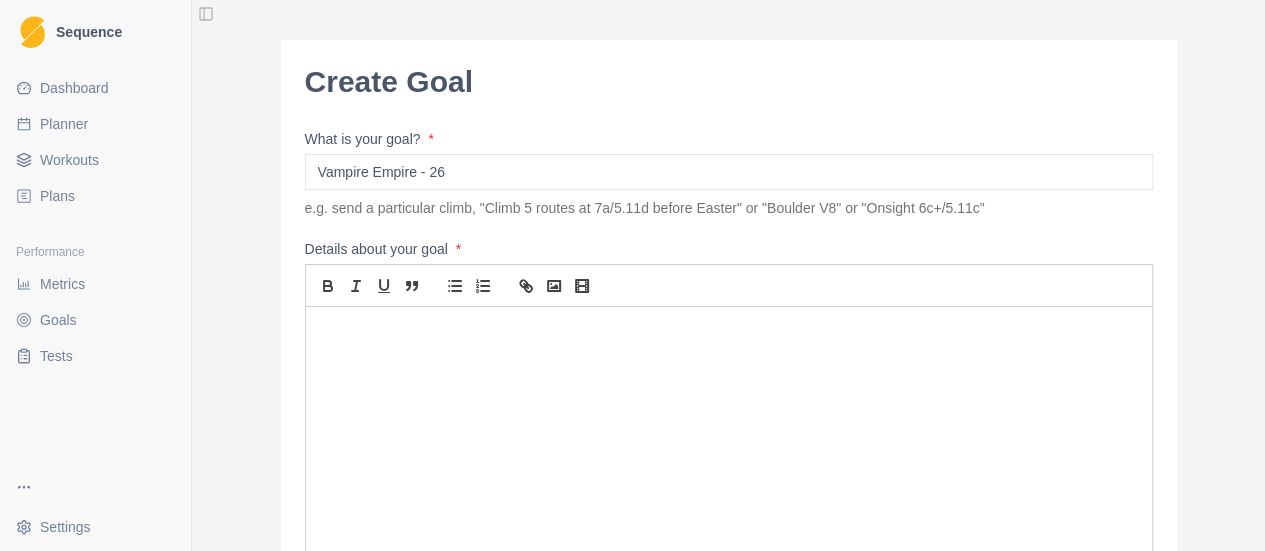 click at bounding box center [729, 330] 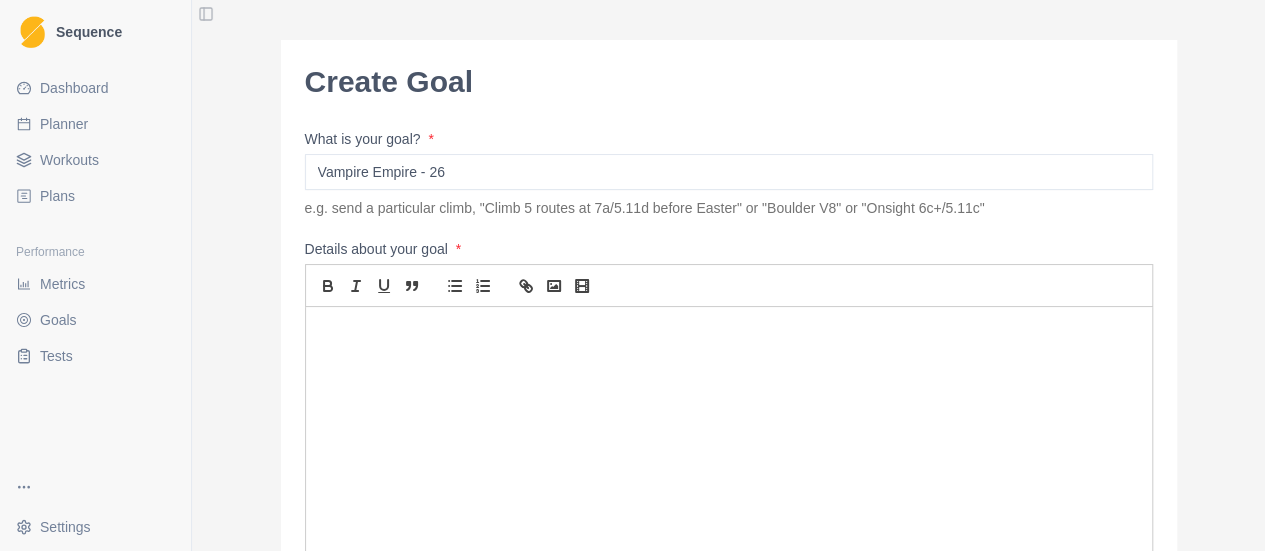 type 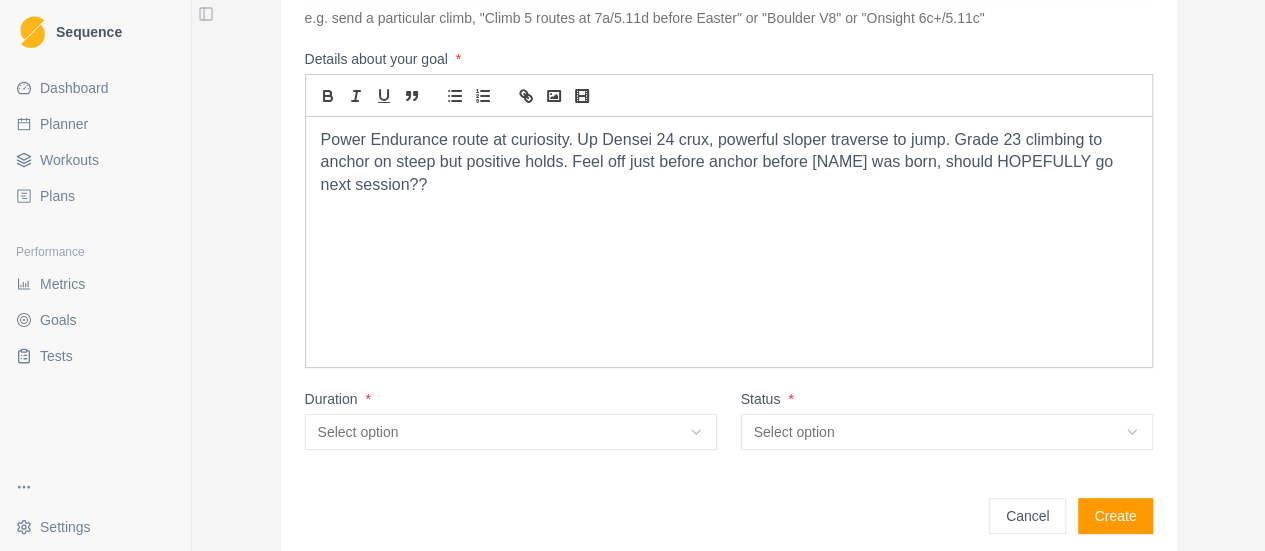 scroll, scrollTop: 191, scrollLeft: 0, axis: vertical 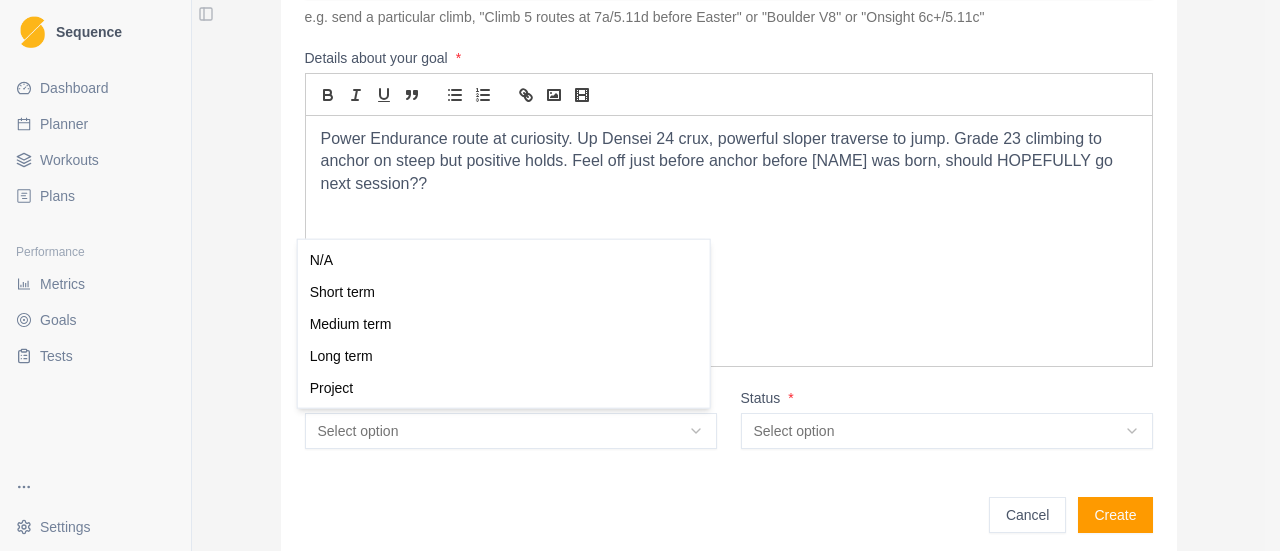 click on "Sequence Dashboard Planner Workouts Plans Performance Metrics Goals Tests Settings Toggle Sidebar Create Goal What is your goal?  * Vampire Empire - 26 e.g. send a particular climb, "Climb 5 routes at 7a/5.11d before Easter" or "Boulder V8" or "Onsight 6c+/5.11c" Details about your goal  * Power Endurance route at curiosity. Up Densei 24 crux, powerful sloper traverse to jump. Grade 23 climbing to anchor on steep but positive holds. Feel off just before anchor before [PERSON] was born, should HOPEFULLY go next session?? Duration  * Select option N/A Short term Medium term Long term Project Status  * Select option In progress Idea Complete Cancelled On hold Cancel Create
0.5 N/A Short term Medium term Long term Project" at bounding box center (640, 275) 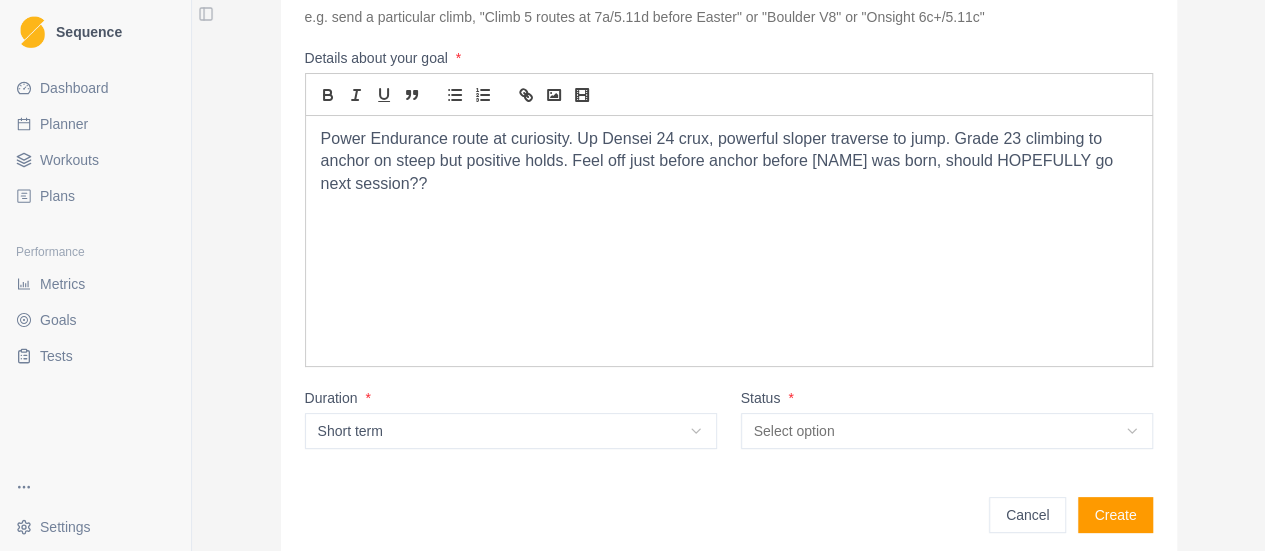 click on "Sequence Dashboard Planner Workouts Plans Performance Metrics Goals Tests Settings Toggle Sidebar Create Goal What is your goal?  * Vampire Empire - 26 e.g. send a particular climb, "Climb 5 routes at 7a/5.11d before Easter" or "Boulder V8" or "Onsight 6c+/5.11c" Details about your goal  * Power Endurance route at curiosity. Up Densei 24 crux, powerful sloper traverse to jump. Grade 23 climbing to anchor on steep but positive holds. Feel off just before anchor before [NAME] was born, should HOPEFULLY go next session?? Duration  * Short term N/A Short term Medium term Long term Project Status  * Select option In progress Idea Complete Cancelled On hold Cancel Create
0.5" at bounding box center (632, 275) 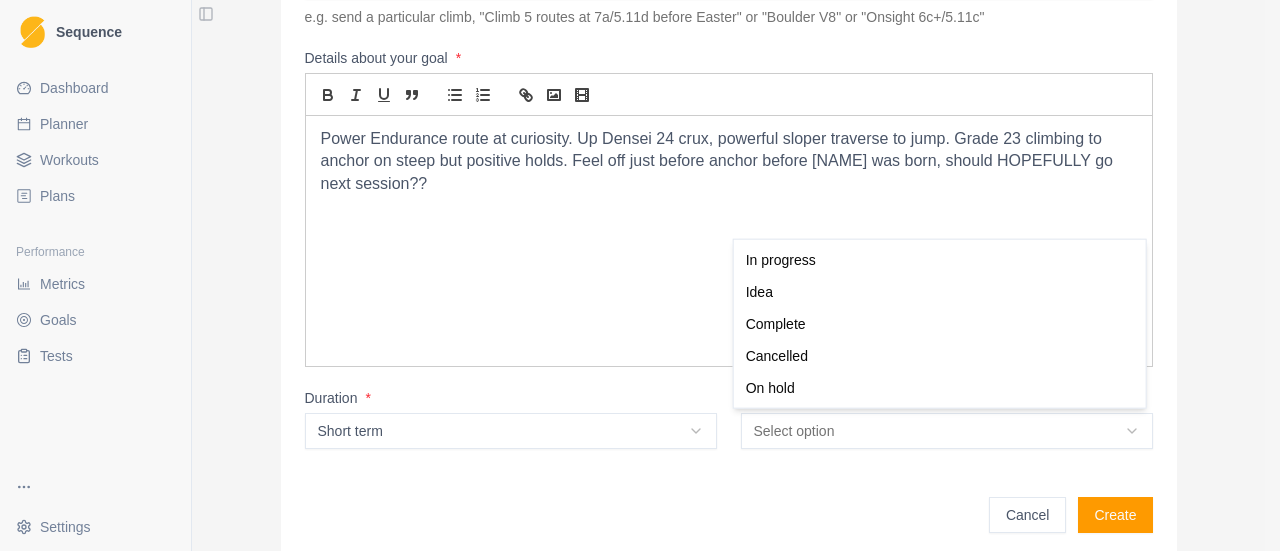 select on "in_progress" 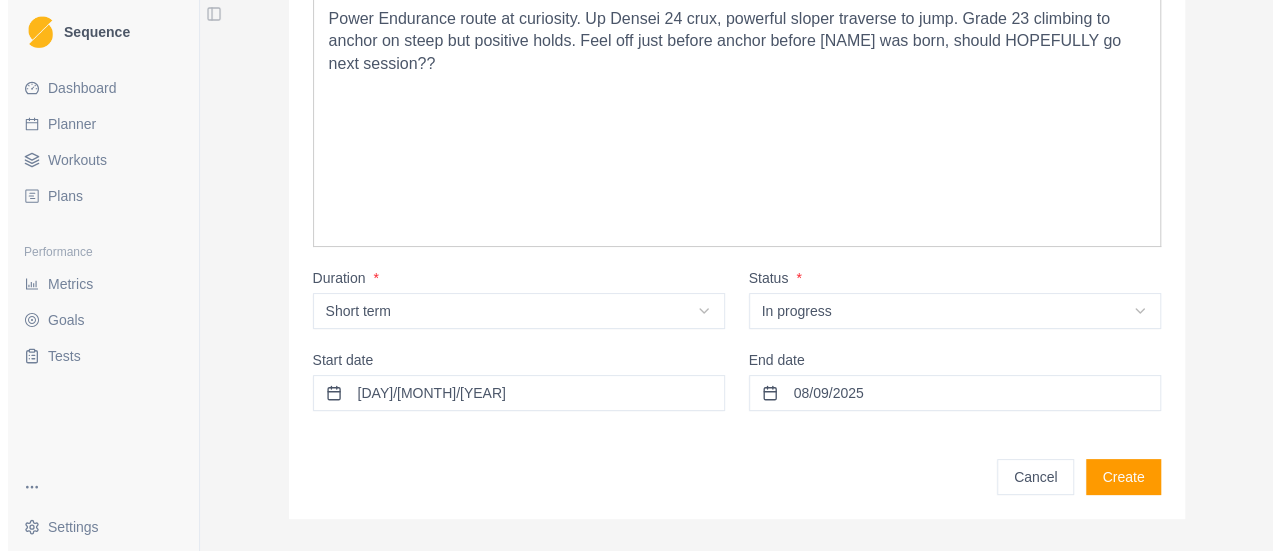 scroll, scrollTop: 314, scrollLeft: 0, axis: vertical 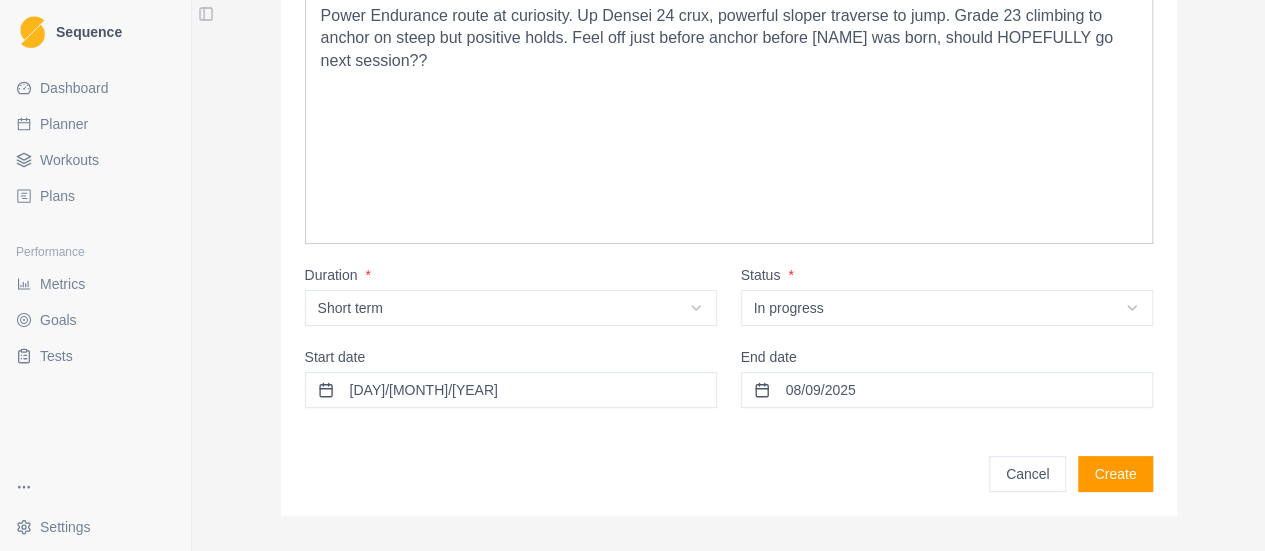 click on "08/09/2025" at bounding box center (947, 390) 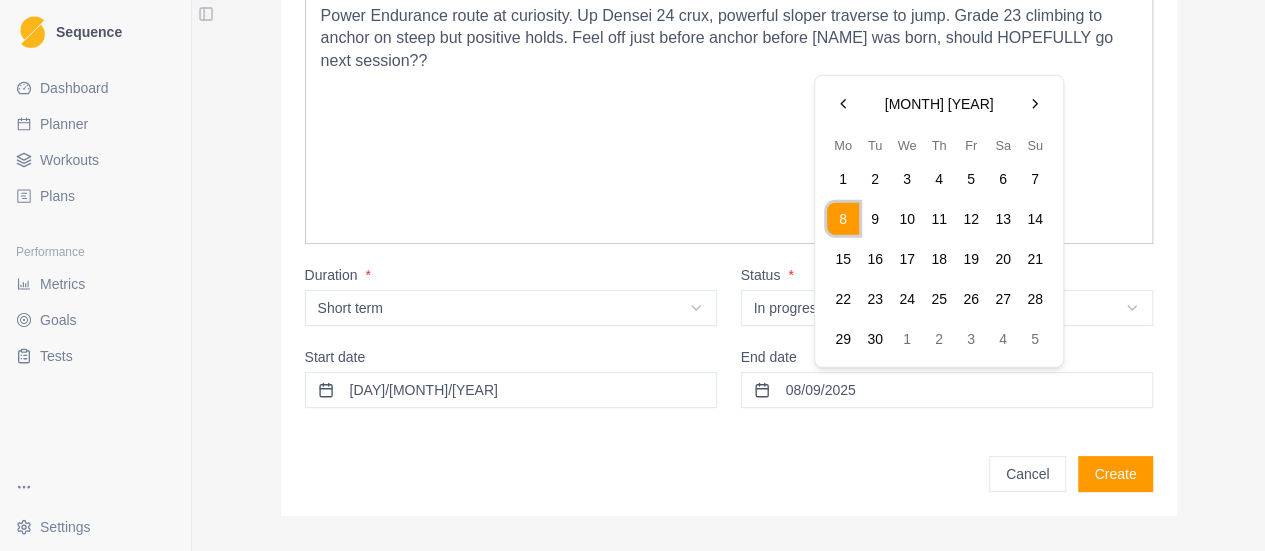 click on "[MONTH] [YEAR] Mo Tu We Th Fr Sa Su 1 2 3 4 5 6 7 8 9 10 11 12 13 14 15 16 17 18 19 20 21 22 23 24 25 26 27 28 29 30 1 2 3 4 5" at bounding box center [939, 221] 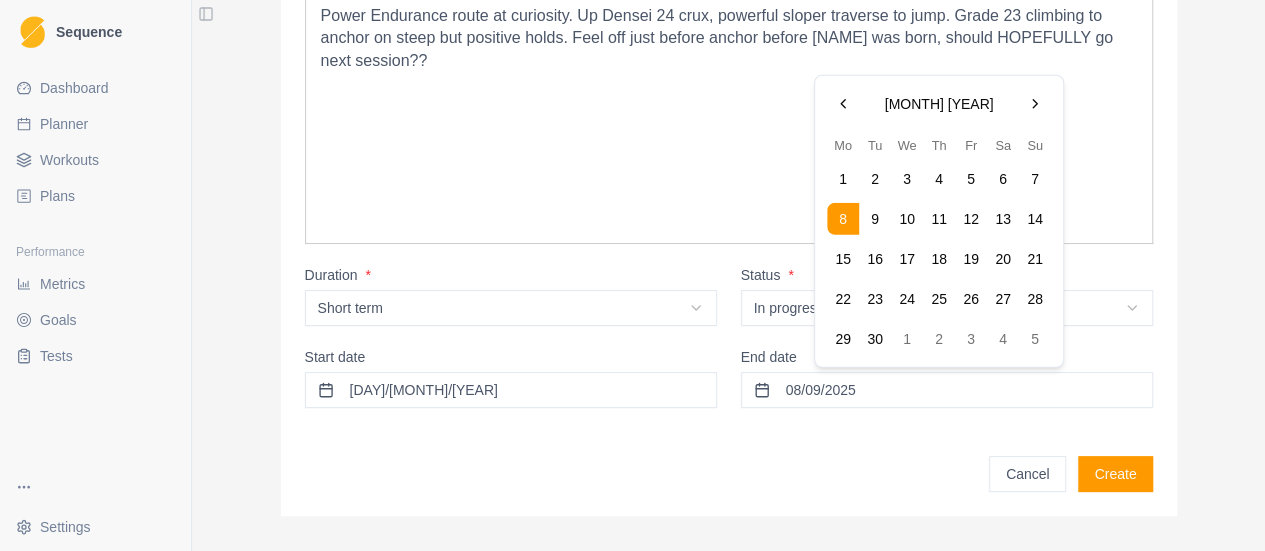 click at bounding box center [1035, 104] 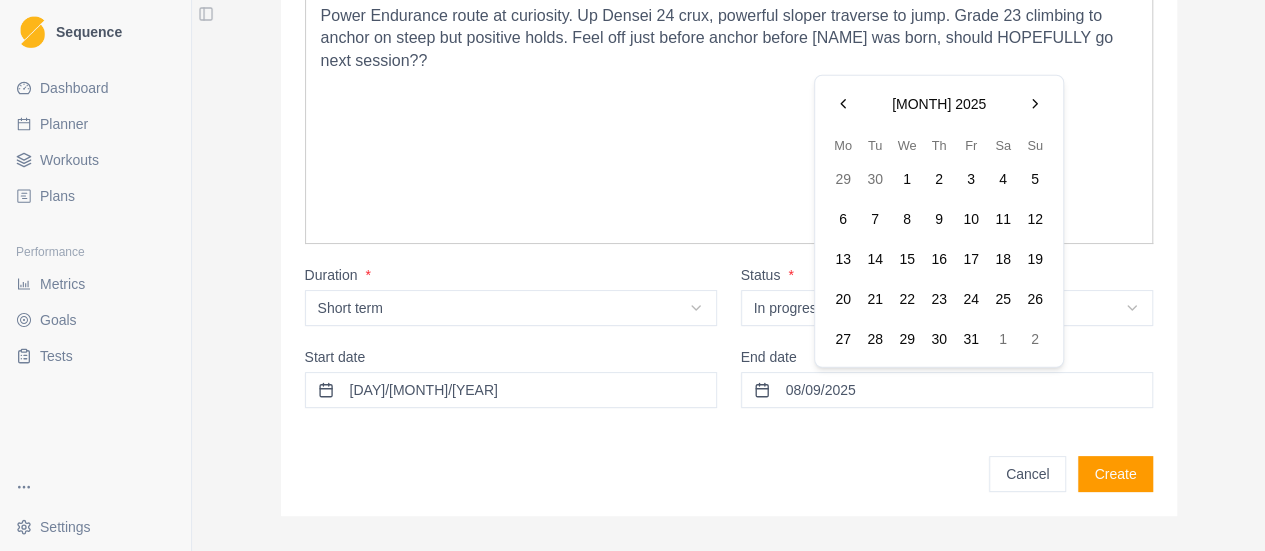 click at bounding box center [1035, 104] 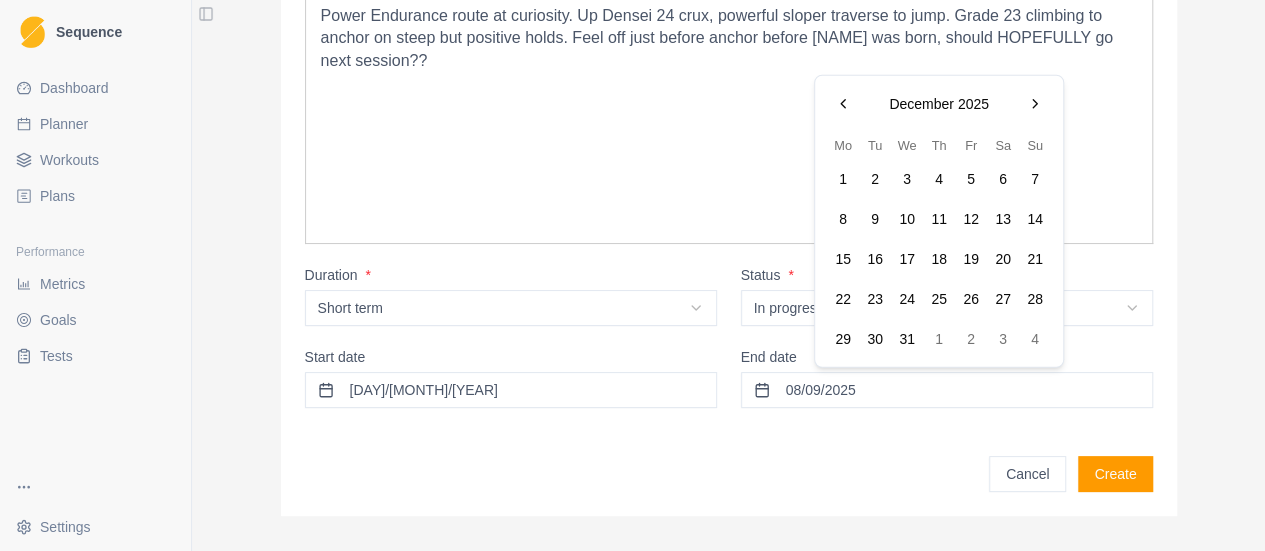 click at bounding box center (843, 104) 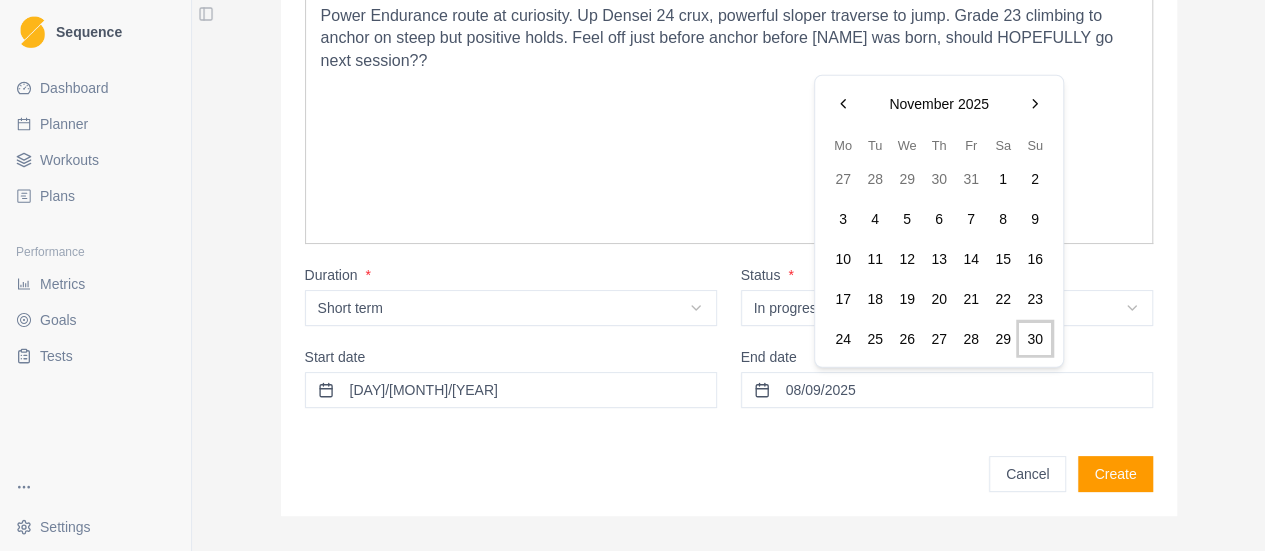 click on "30" at bounding box center [1035, 339] 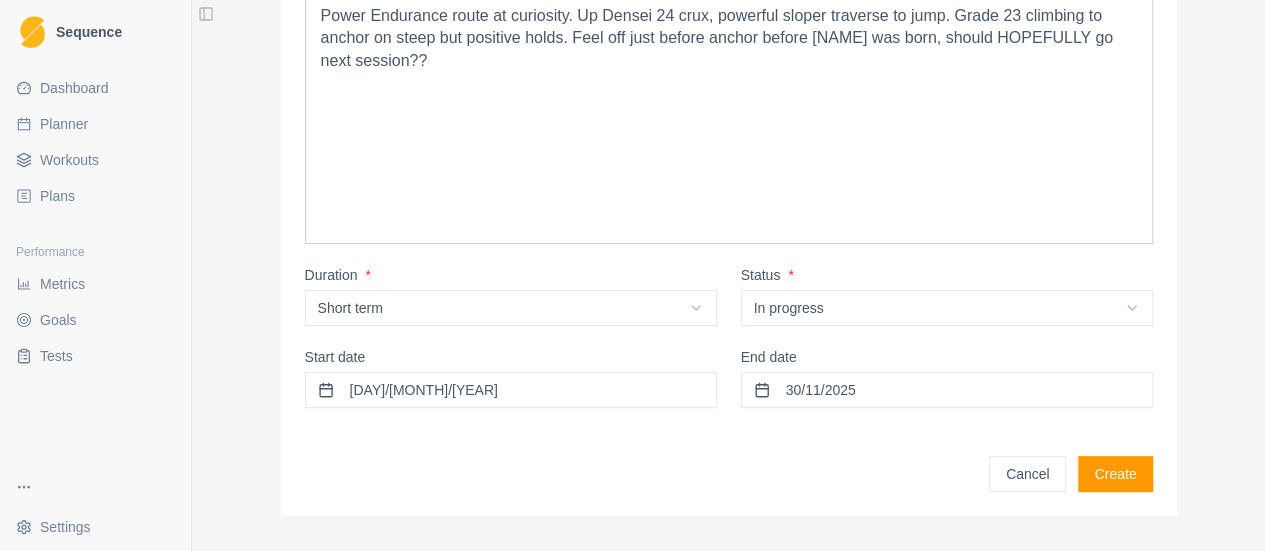 click on "Create" at bounding box center [1115, 474] 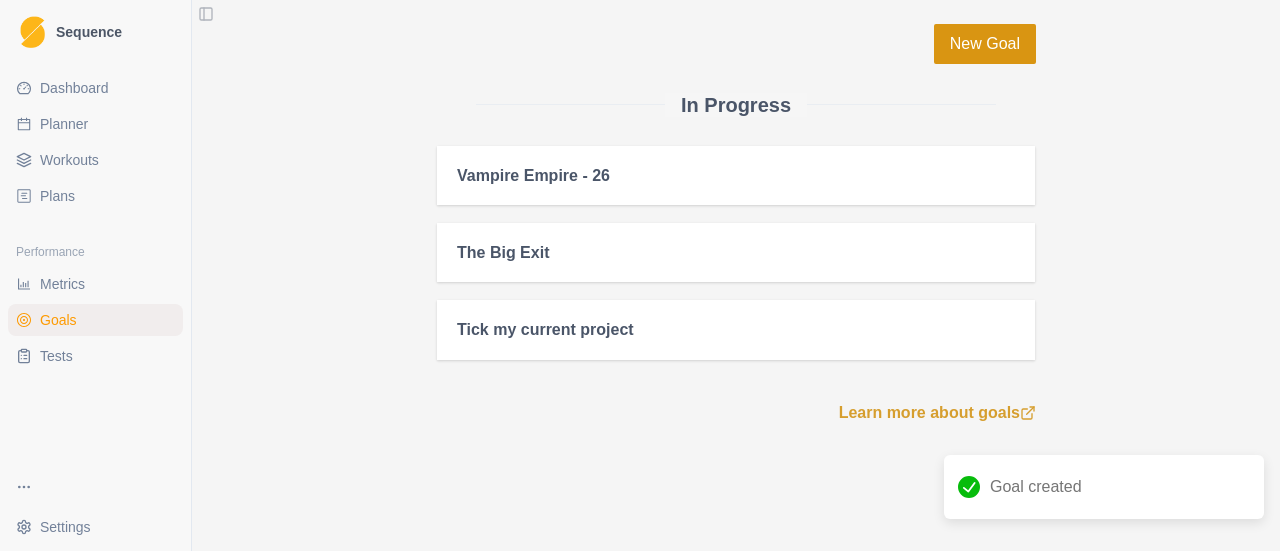 click on "New Goal" at bounding box center (985, 44) 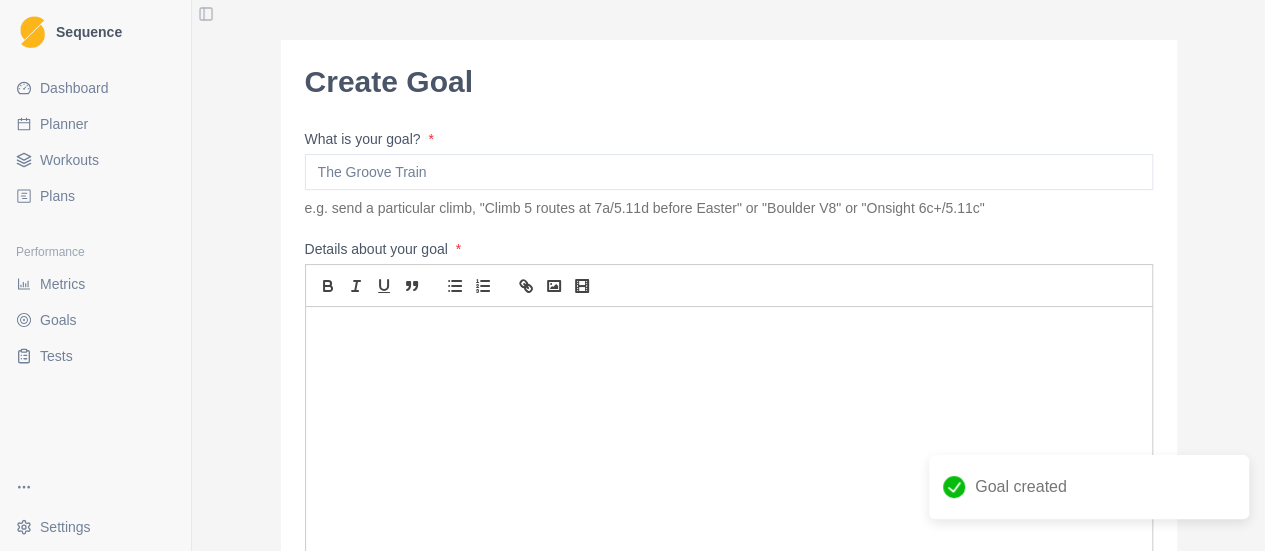 click on "What is your goal?  *" at bounding box center [729, 172] 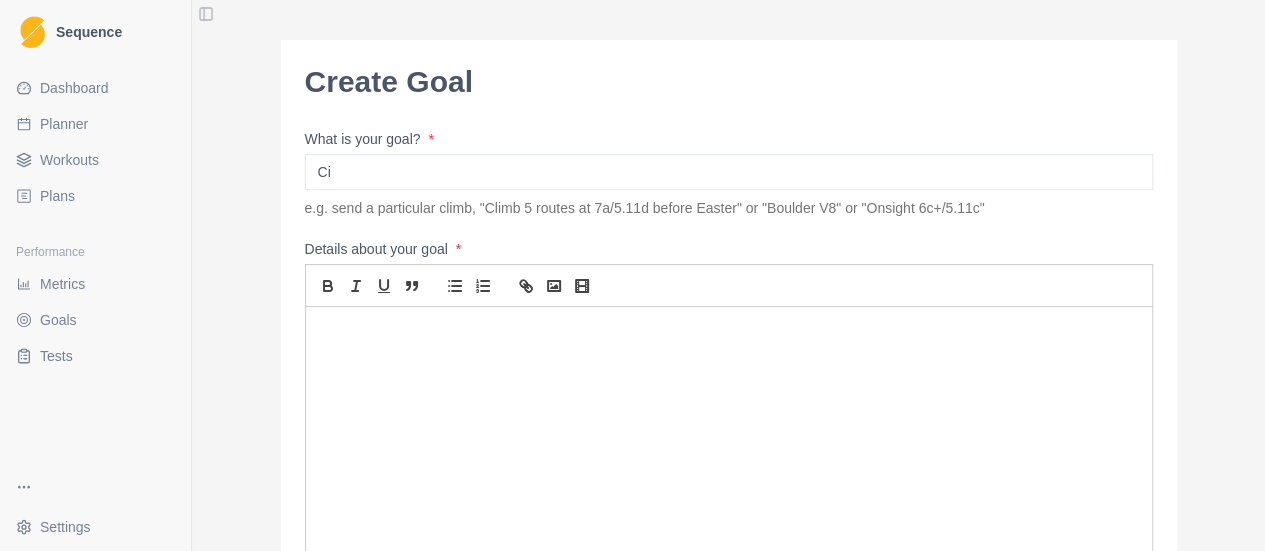type on "C" 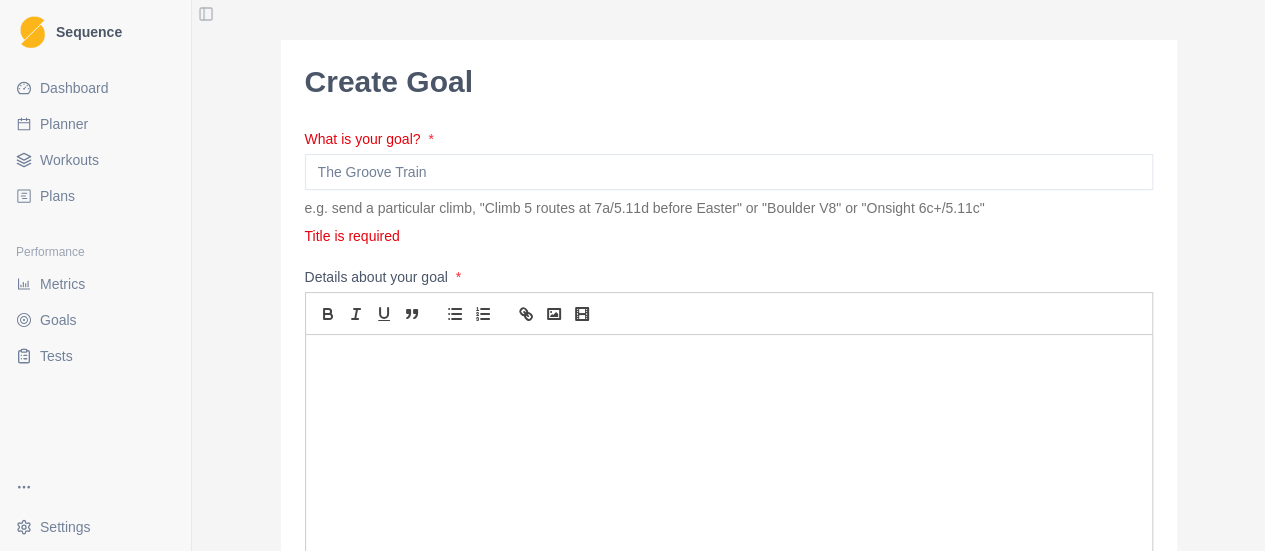 click on "Create Goal" at bounding box center (729, 82) 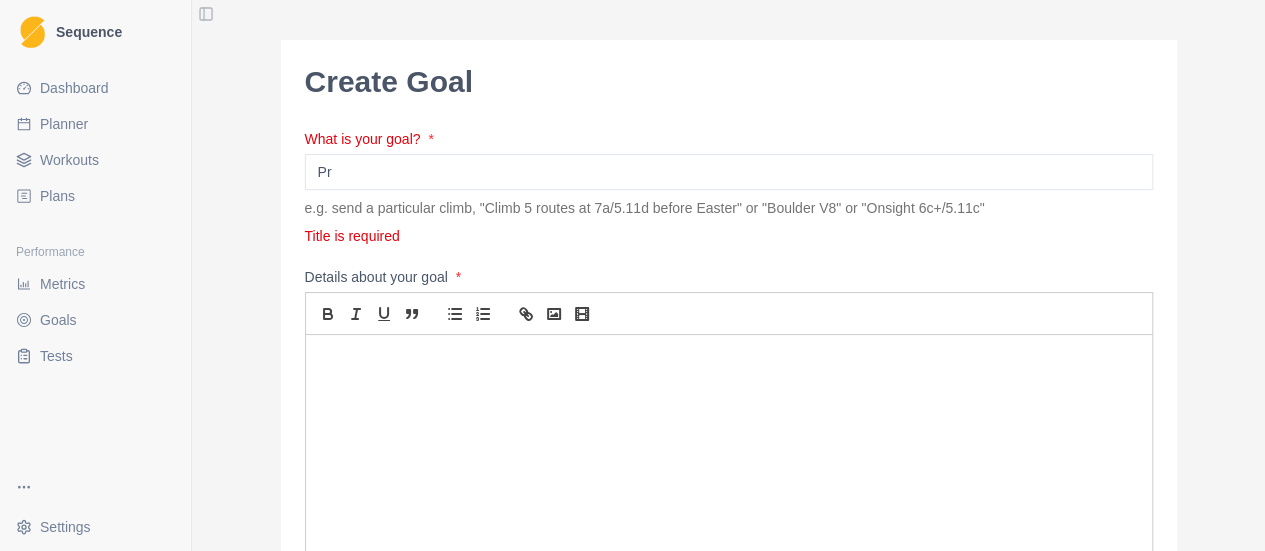 type on "P" 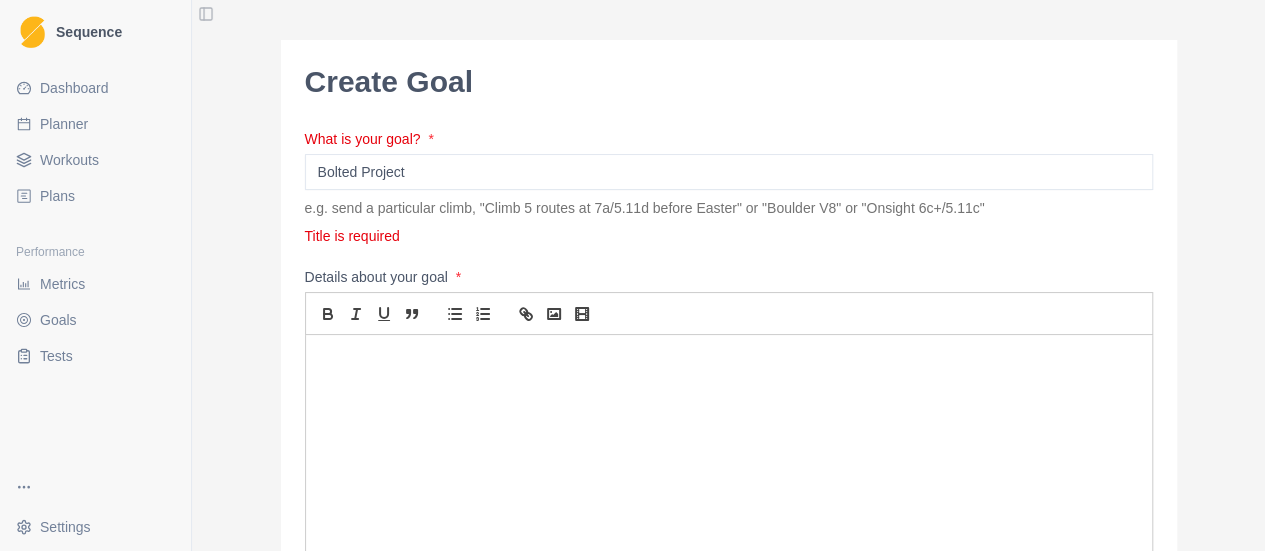 type on "Bolted Project" 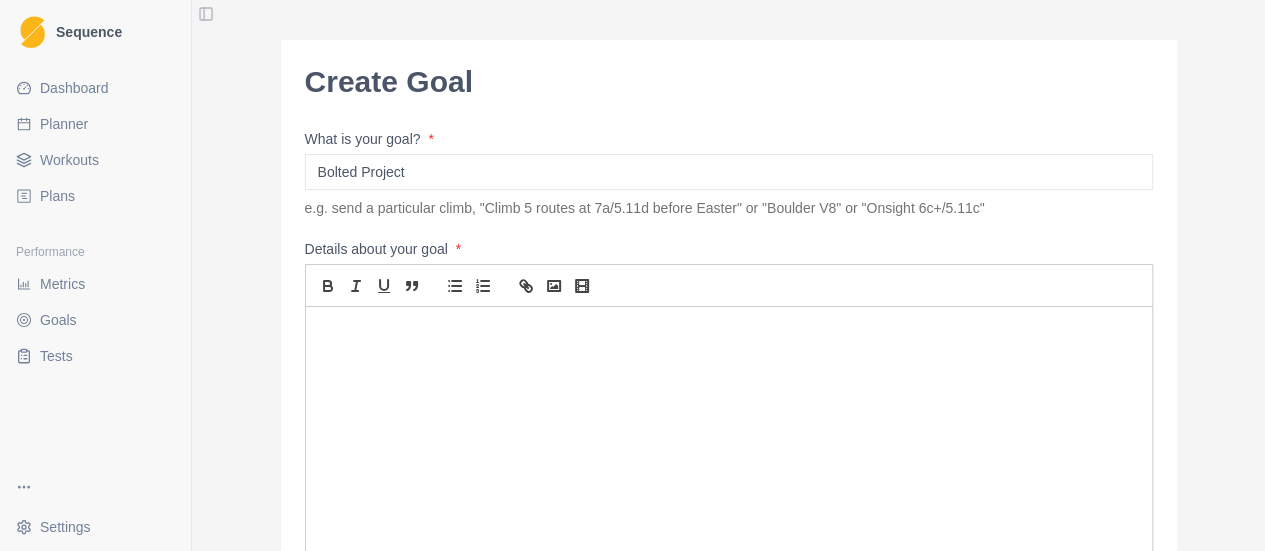 type 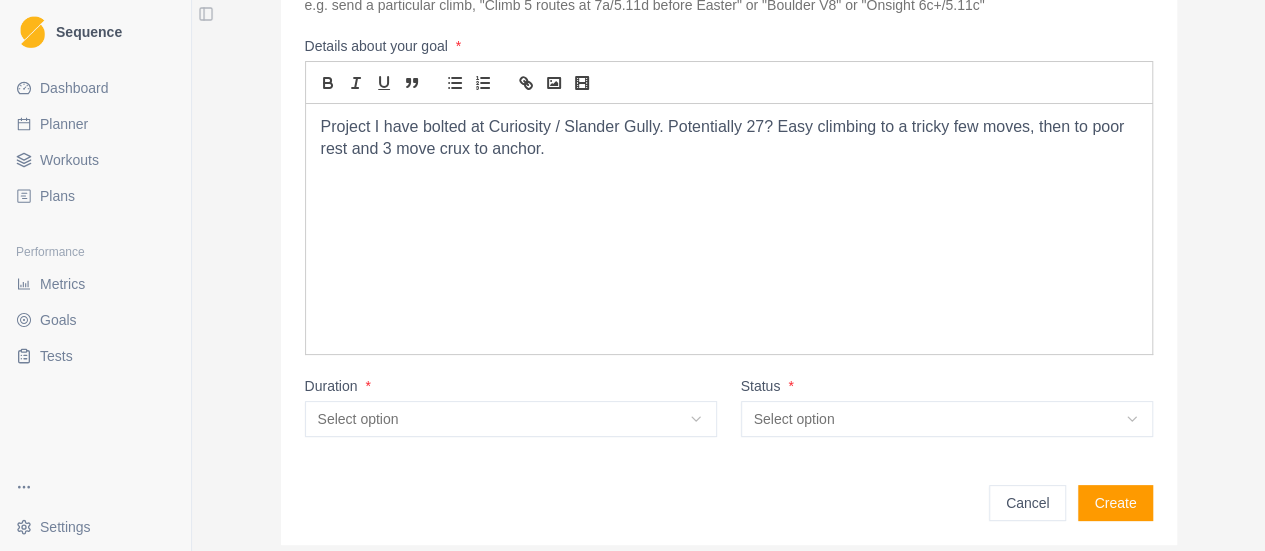 scroll, scrollTop: 202, scrollLeft: 0, axis: vertical 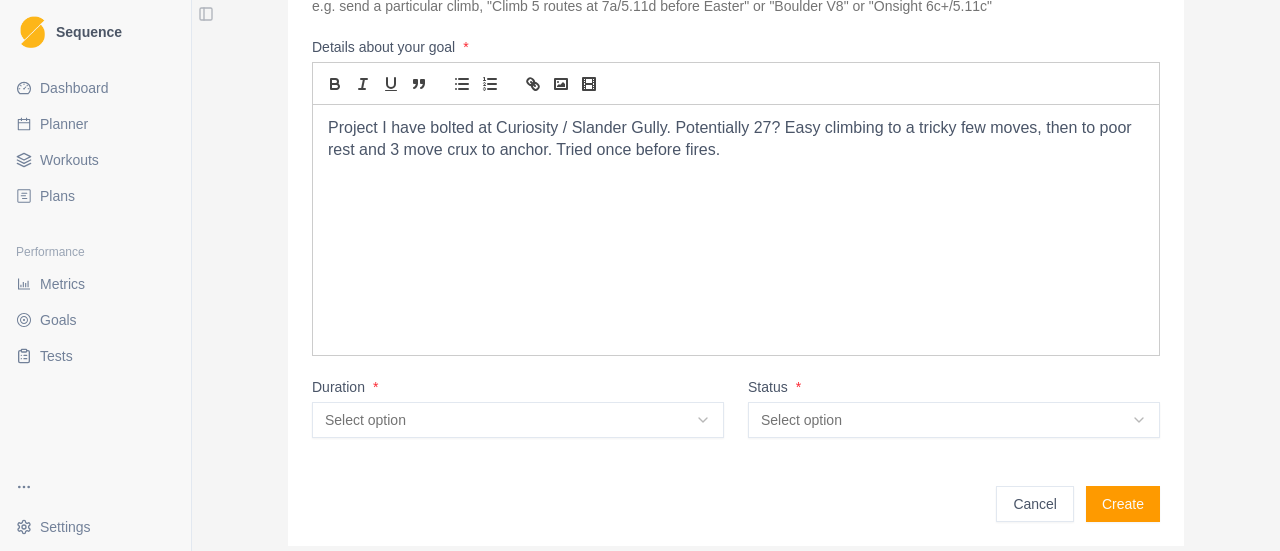 click on "Sequence Dashboard Planner Workouts Plans Performance Metrics Goals Tests Settings Toggle Sidebar Create Goal What is your goal?  * Bolted Project e.g. send a particular climb, "Climb 5 routes at 7a/5.11d before Easter" or "Boulder V8" or "Onsight 6c+/5.11c" Details about your goal  * Project I have bolted at Curiosity / Slander Gully. Potentially 27? Easy climbing to a tricky few moves, then to poor rest and 3 move crux to anchor. Tried once before fires.  Duration  * Select option N/A Short term Medium term Long term Project Status  * Select option In progress Idea Complete Cancelled On hold Cancel Create
0.5" at bounding box center (640, 275) 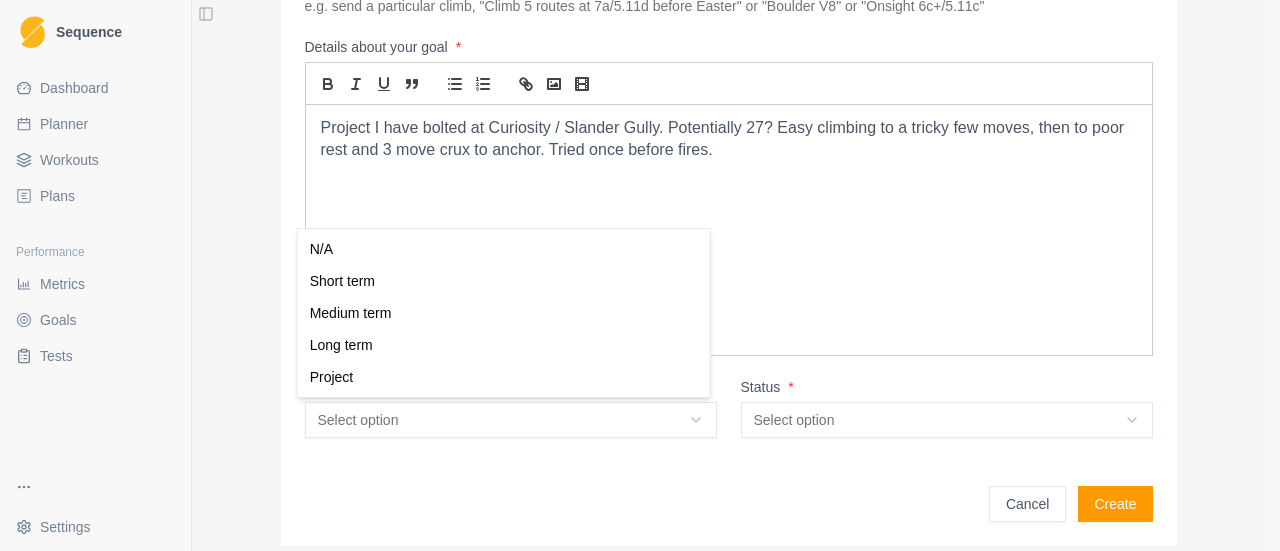 select on "medium_term" 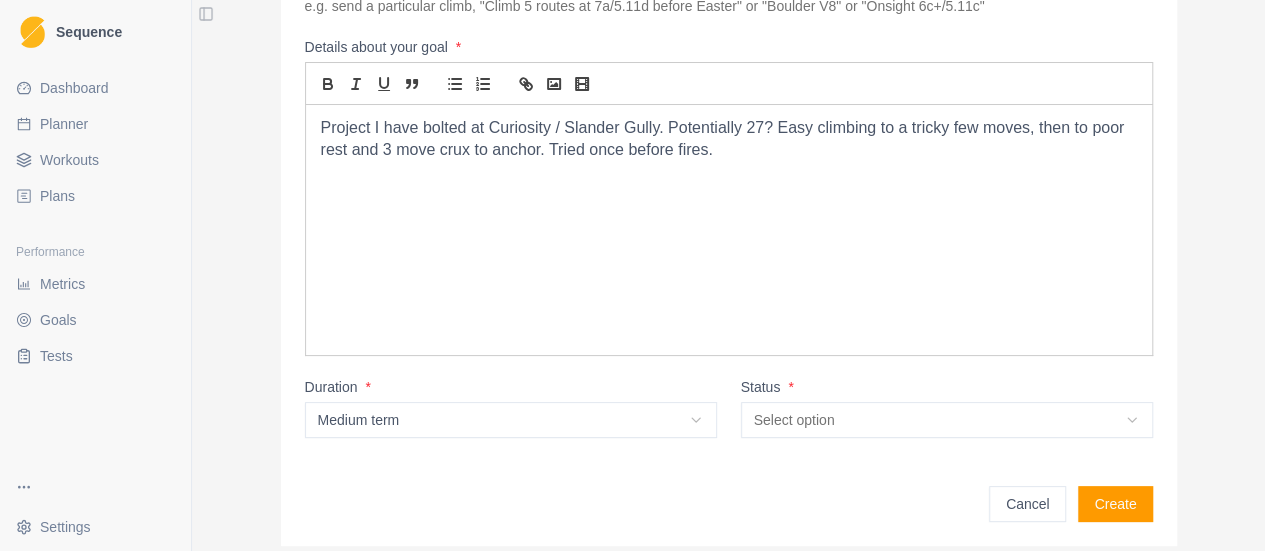 click on "Sequence Dashboard Planner Workouts Plans Performance Metrics Goals Tests Settings Toggle Sidebar Create Goal What is your goal?  * Bolted Project e.g. send a particular climb, "Climb 5 routes at 7a/5.11d before Easter" or "Boulder V8" or "Onsight 6c+/5.11c" Details about your goal  * Project I have bolted at Curiosity / Slander Gully. Potentially 27? Easy climbing to a tricky few moves, then to poor rest and 3 move crux to anchor. Tried once before fires.  Duration  * Medium term N/A Short term Medium term Long term Project Status  * Select option In progress Idea Complete Cancelled On hold Cancel Create
0.5" at bounding box center (632, 275) 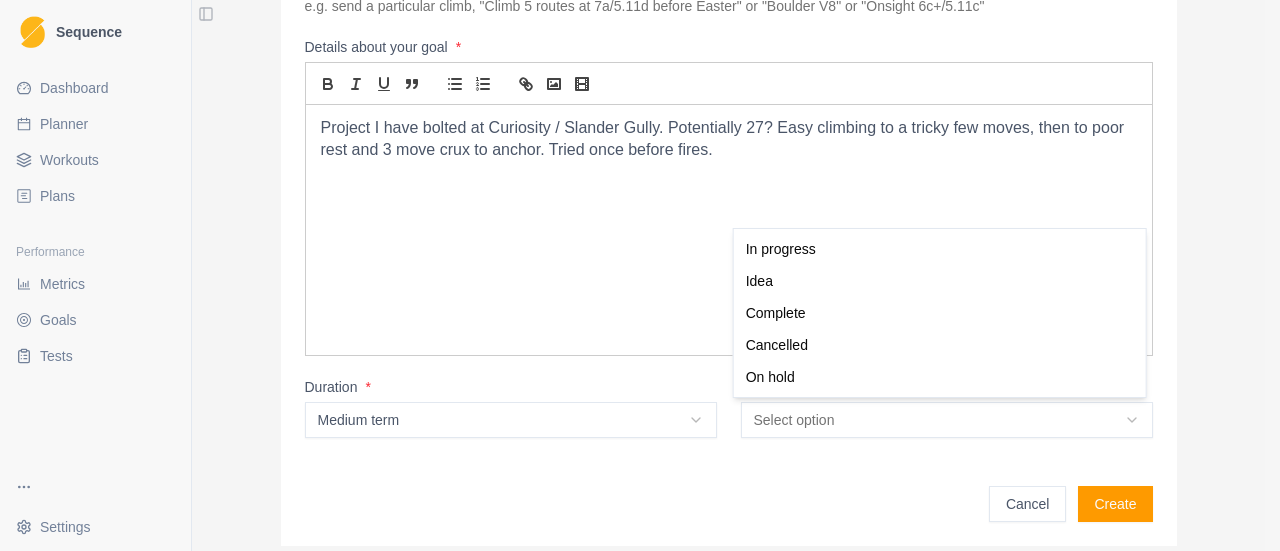 select on "in_progress" 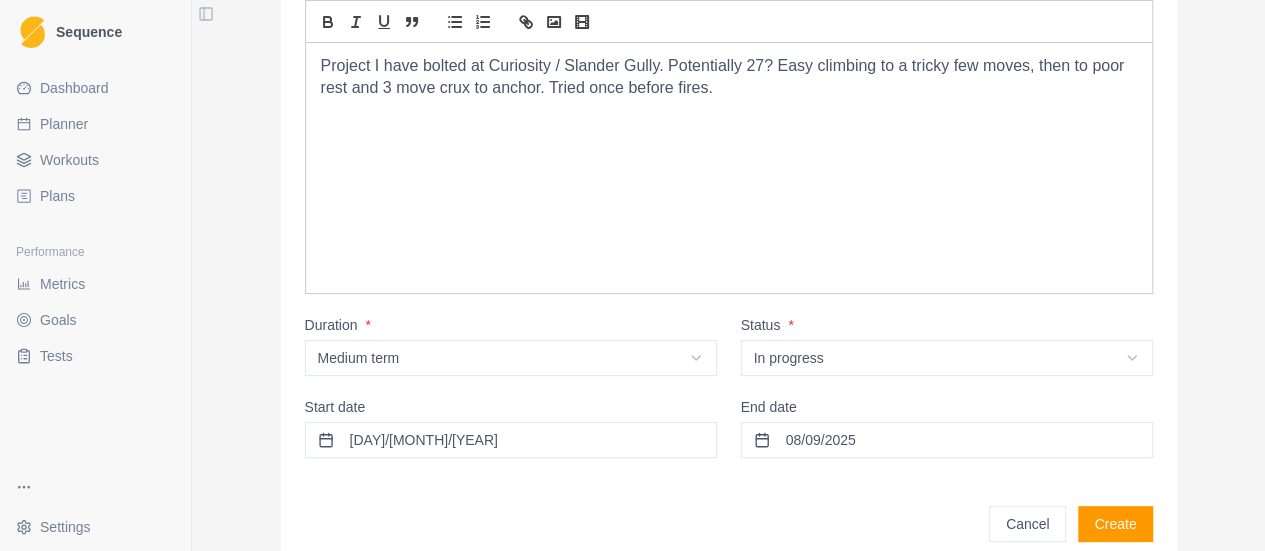 scroll, scrollTop: 267, scrollLeft: 0, axis: vertical 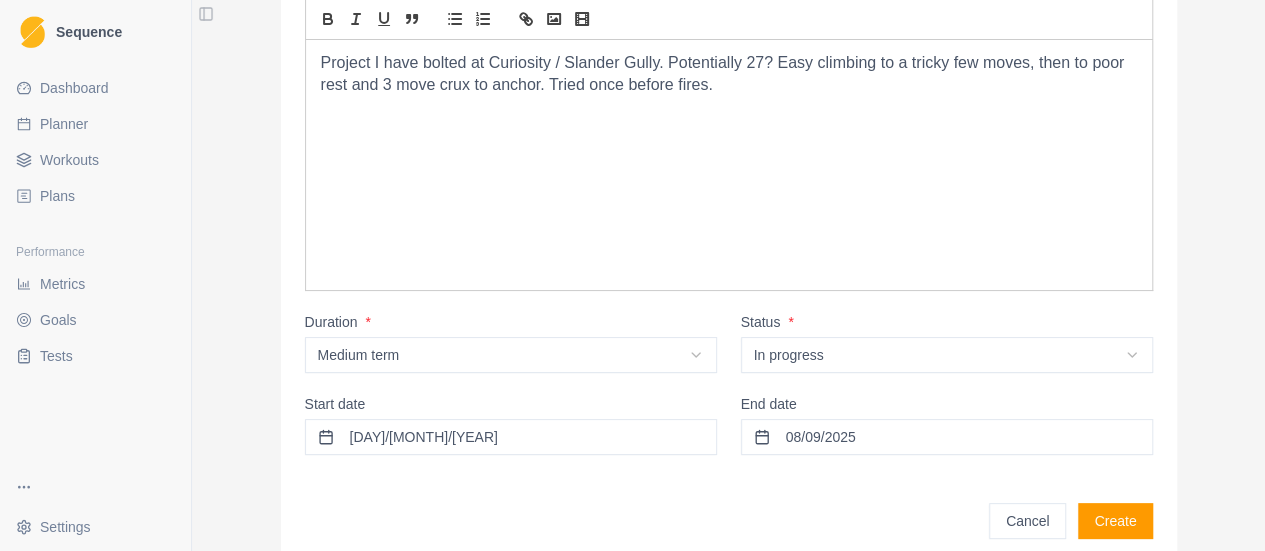 click on "08/09/2025" at bounding box center [947, 437] 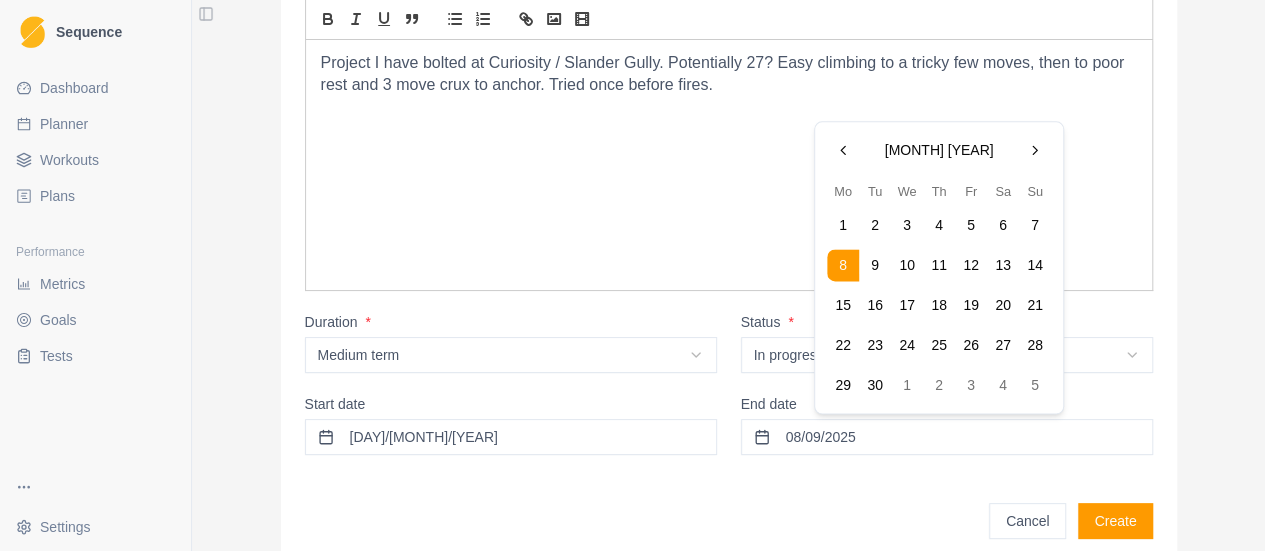 click at bounding box center [1035, 150] 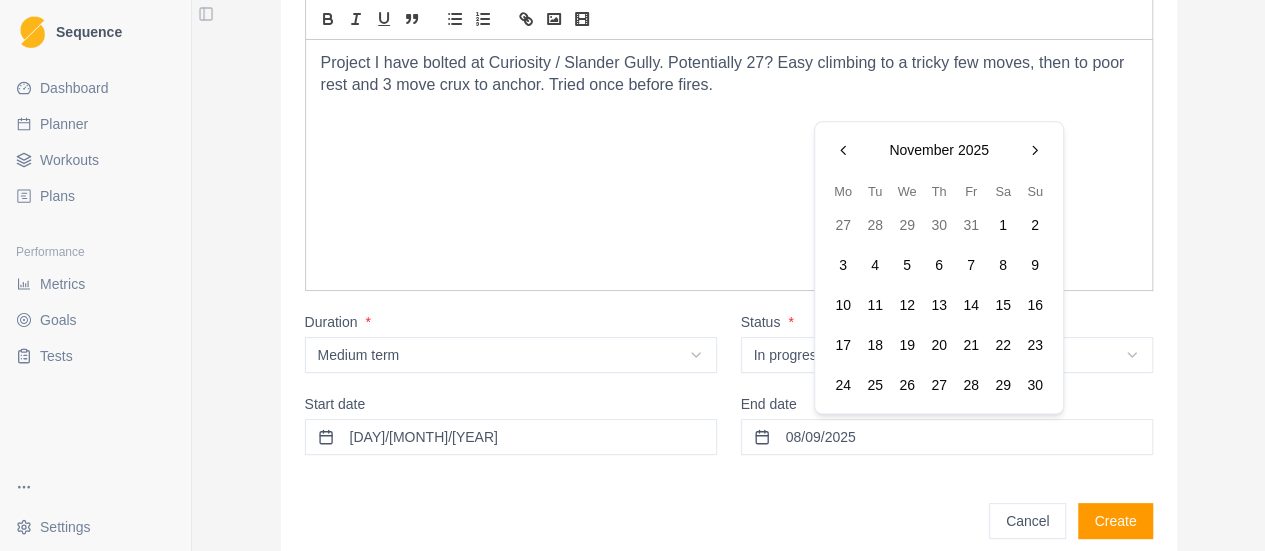 click at bounding box center [1035, 150] 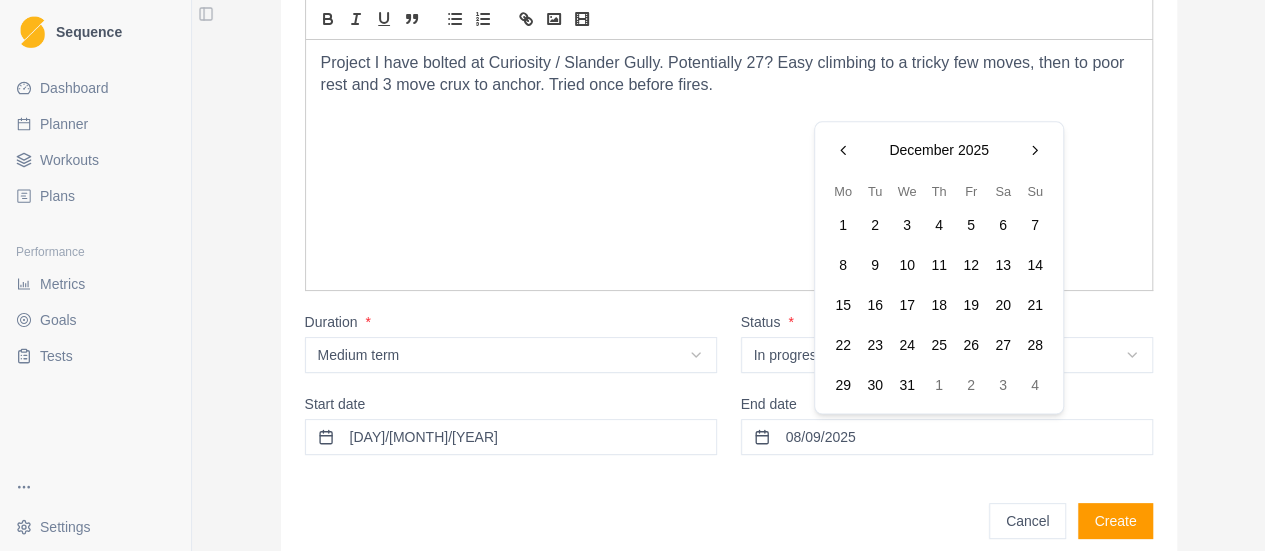 click at bounding box center [1035, 150] 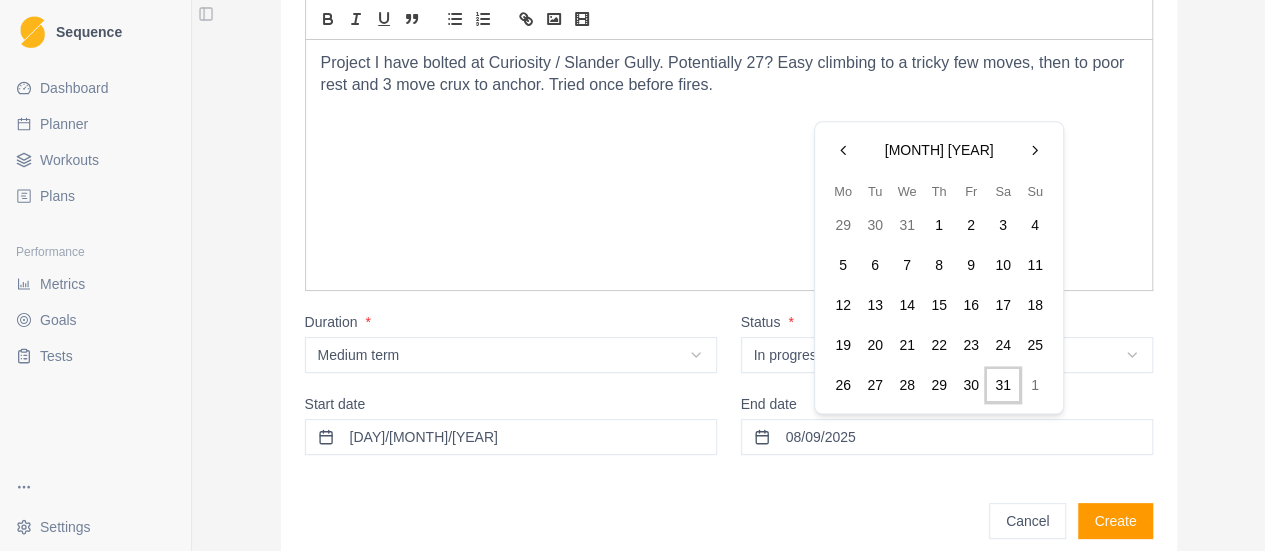click on "31" at bounding box center [1003, 386] 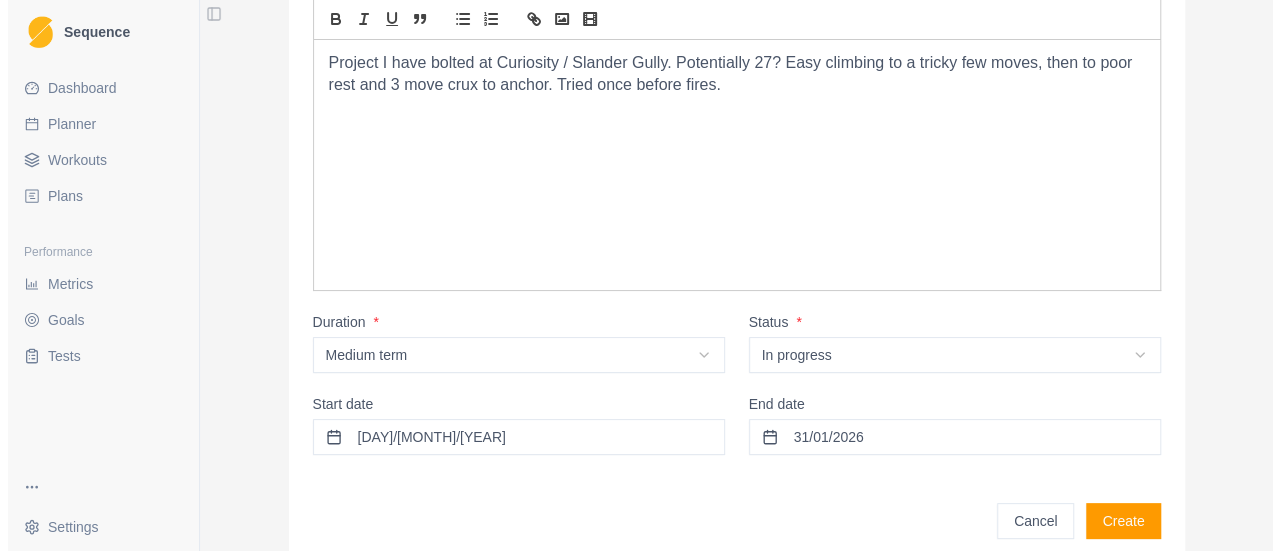 scroll, scrollTop: 305, scrollLeft: 0, axis: vertical 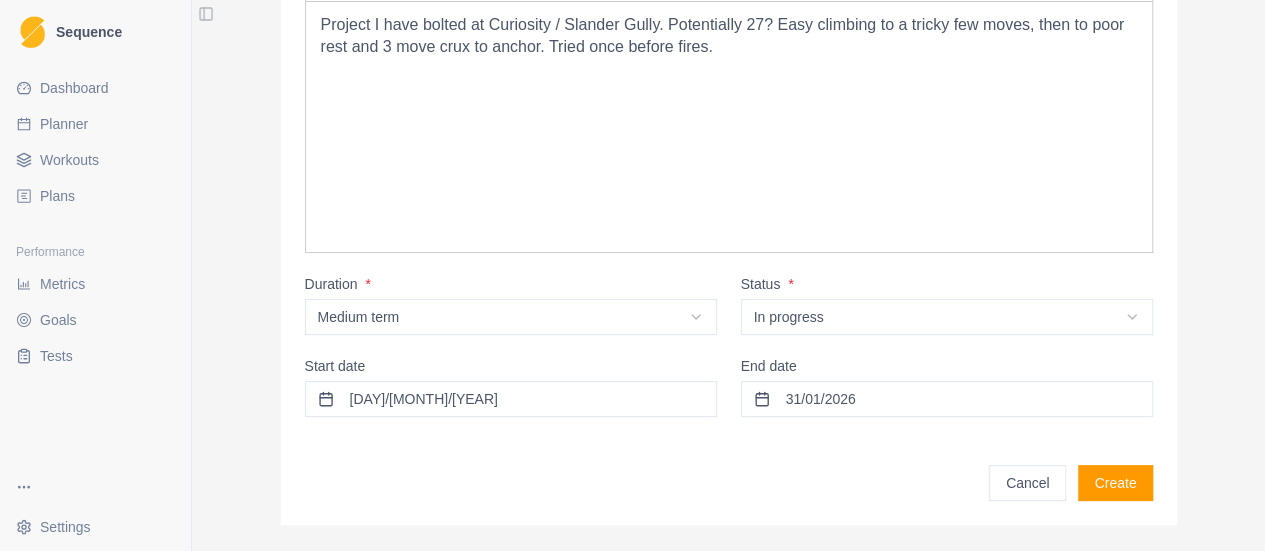click on "Create" at bounding box center (1115, 483) 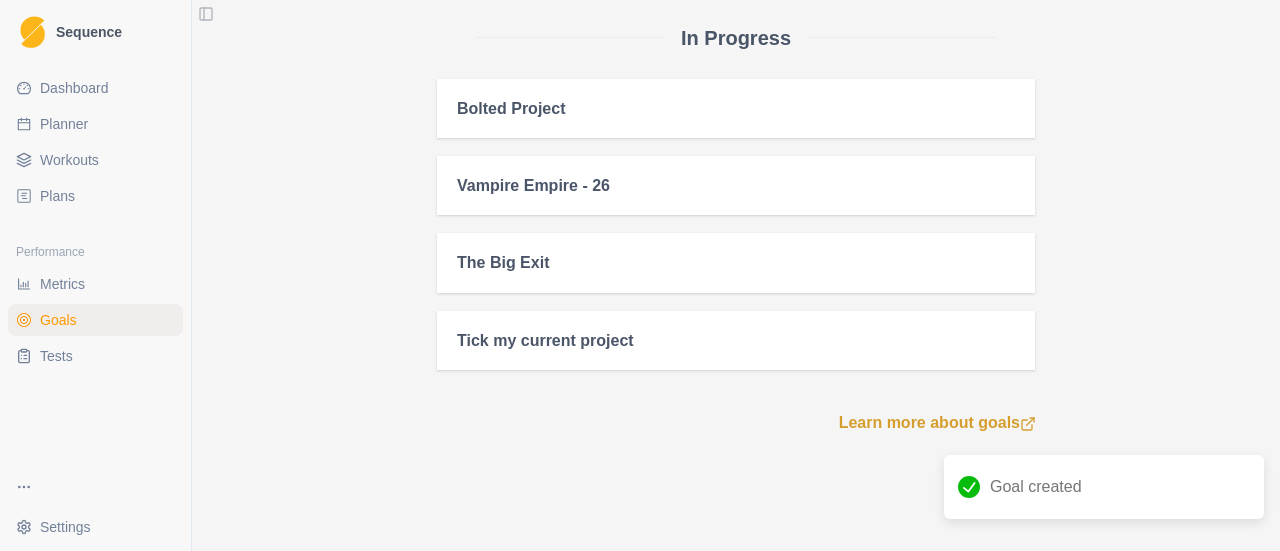 scroll, scrollTop: 0, scrollLeft: 0, axis: both 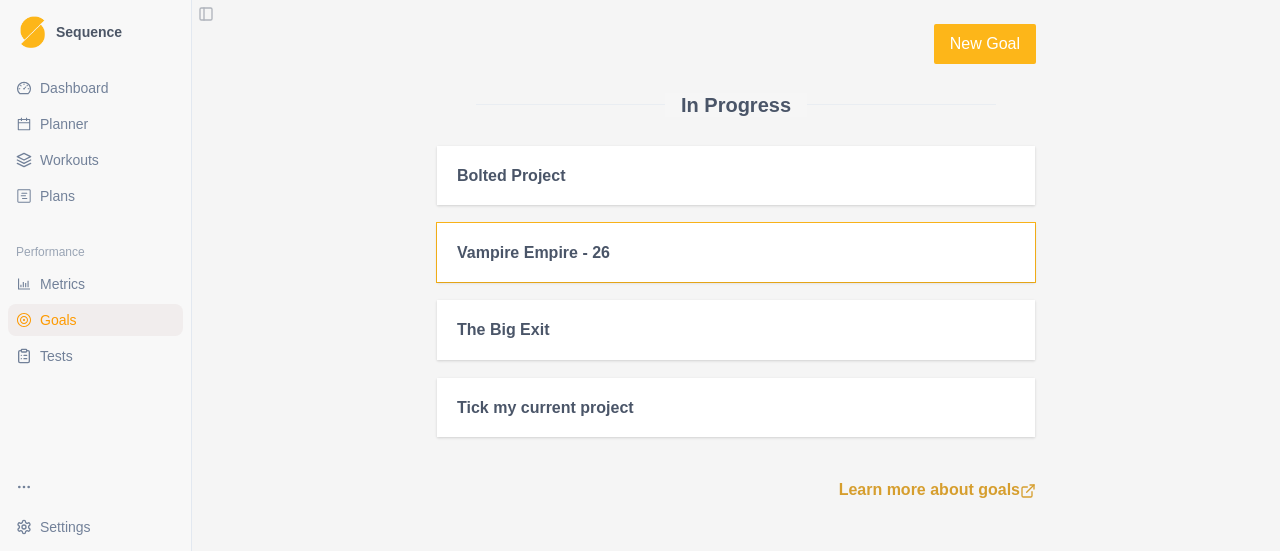 click on "Vampire Empire - 26" at bounding box center [736, 252] 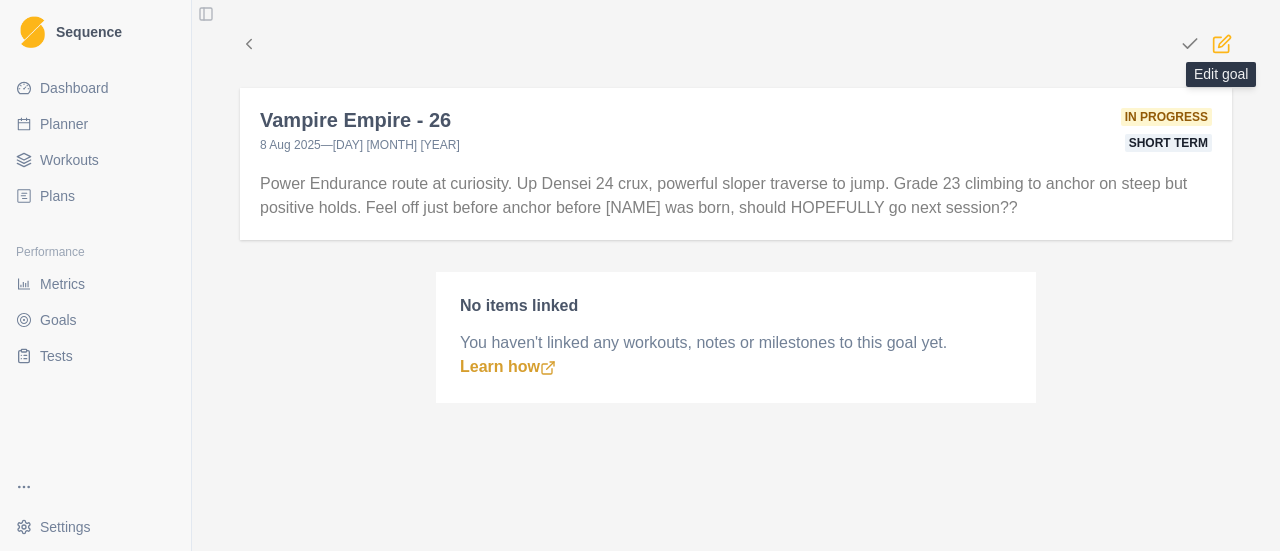 click 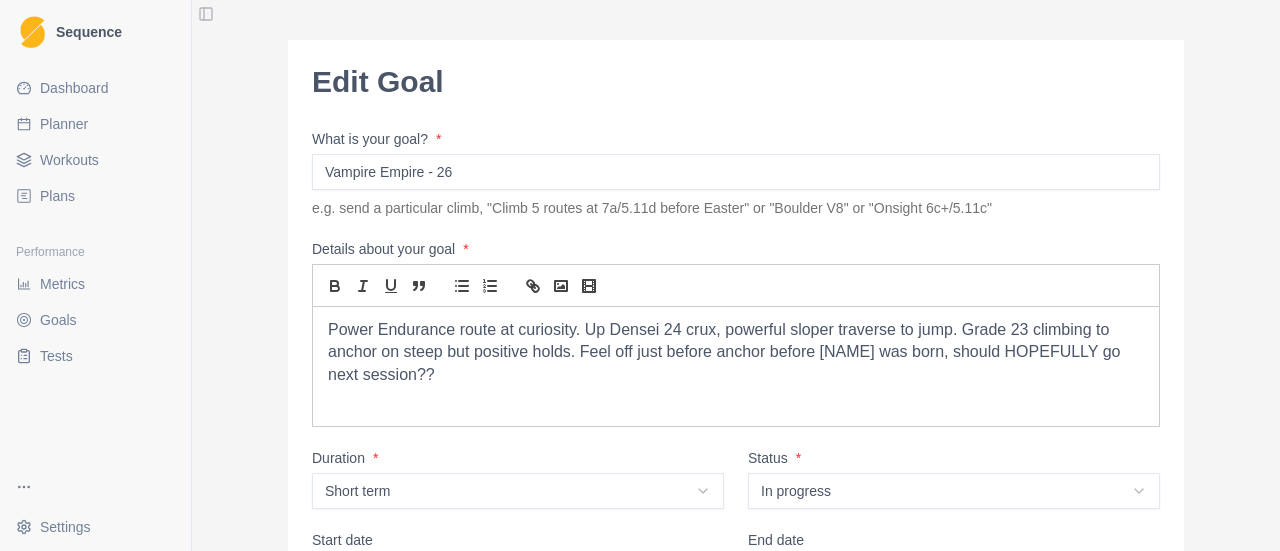 click on "Vampire Empire - 26" at bounding box center (736, 172) 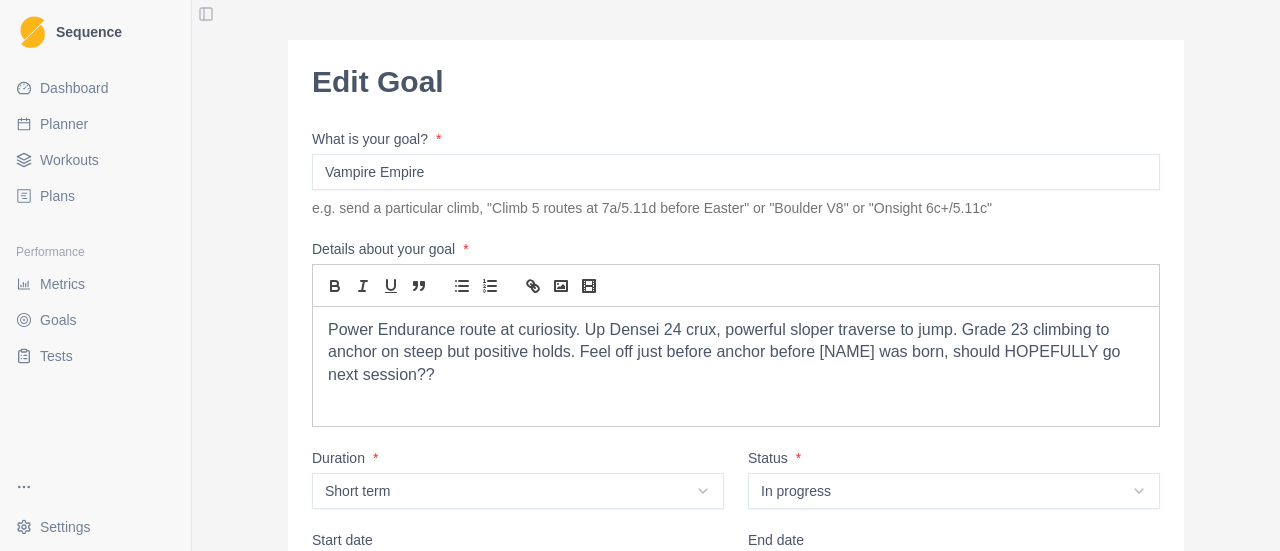 type on "Vampire Empire" 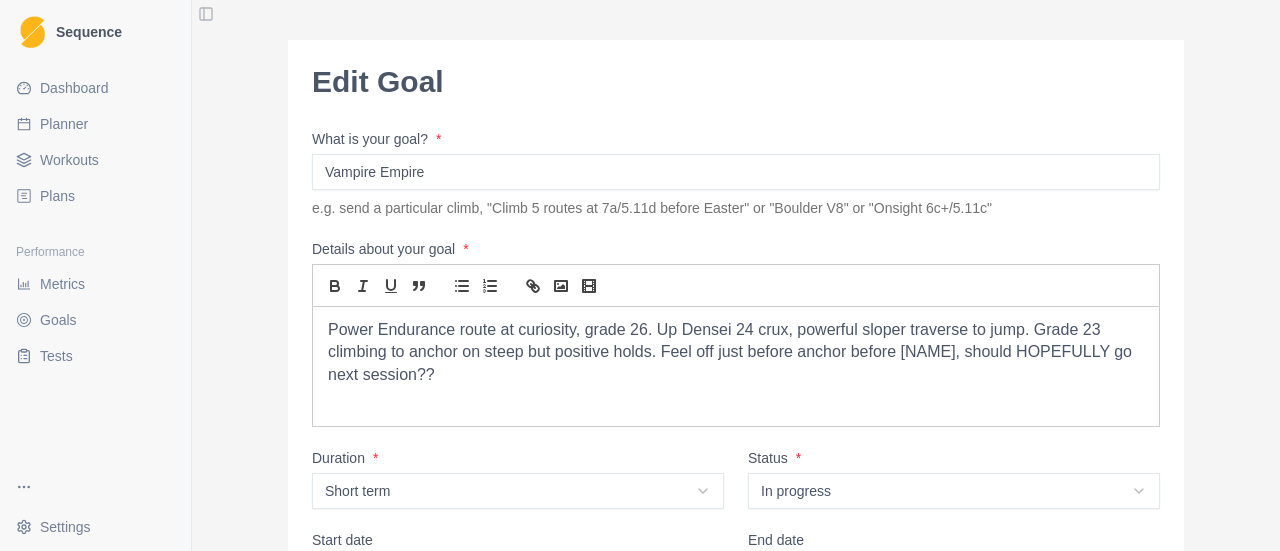 click on "Power Endurance route at curiosity, grade 26. Up Densei 24 crux, powerful sloper traverse to jump. Grade 23 climbing to anchor on steep but positive holds. Feel off just before anchor before [NAME], should HOPEFULLY go next session??" at bounding box center (736, 353) 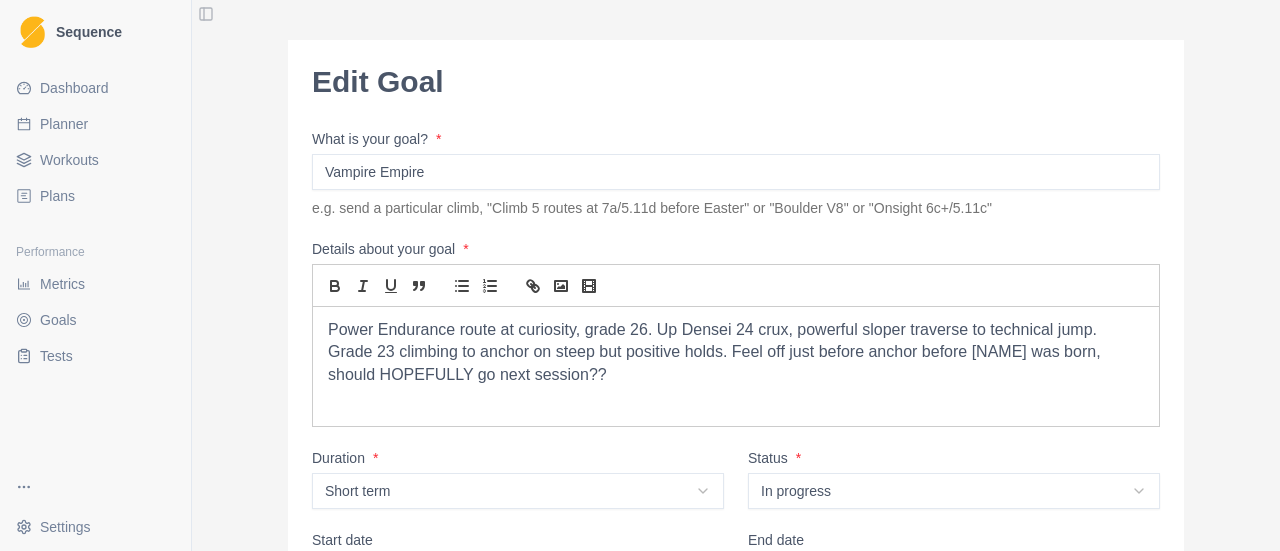 click on "Power Endurance route at curiosity, grade 26. Up Densei 24 crux, powerful sloper traverse to technical jump. Grade 23 climbing to anchor on steep but positive holds. Feel off just before anchor before [NAME] was born, should HOPEFULLY go next session??" at bounding box center (736, 353) 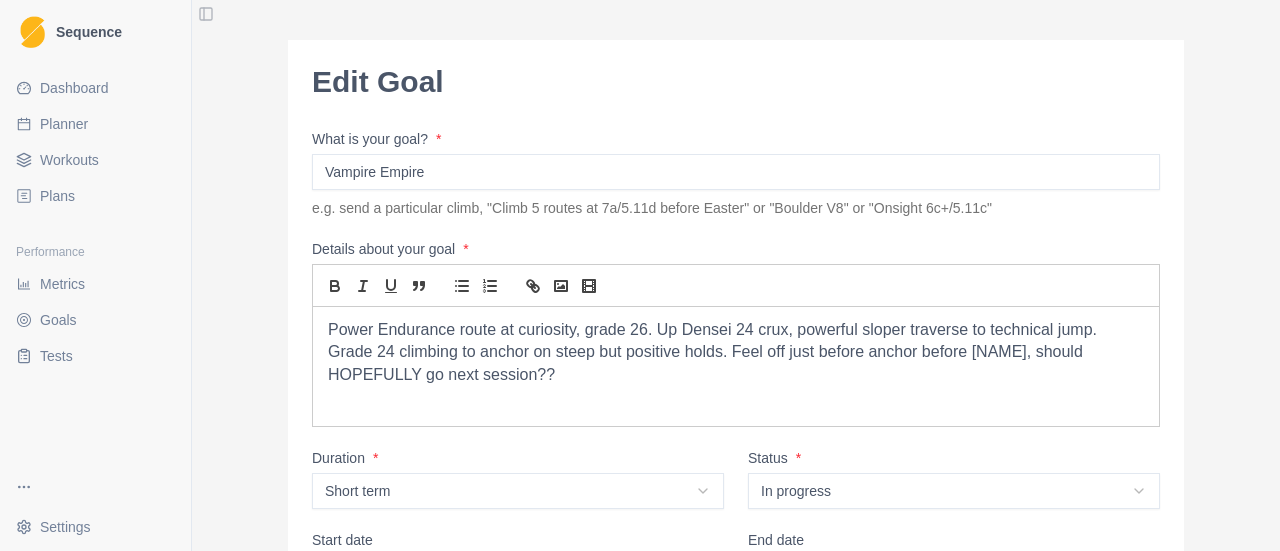 click on "Power Endurance route at curiosity, grade 26. Up Densei 24 crux, powerful sloper traverse to technical jump. Grade 24 climbing to anchor on steep but positive holds. Feel off just before anchor before [NAME], should HOPEFULLY go next session??" at bounding box center (736, 353) 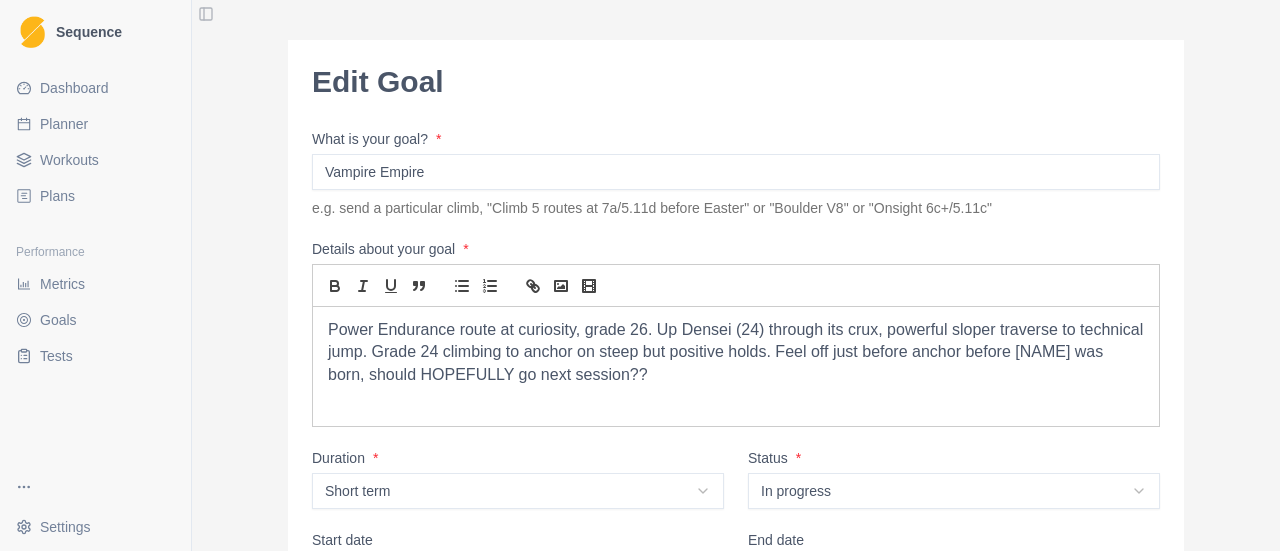 click on "Power Endurance route at curiosity, grade 26. Up Densei (24) through its crux, powerful sloper traverse to technical jump. Grade 24 climbing to anchor on steep but positive holds. Feel off just before anchor before [NAME] was born, should HOPEFULLY go next session??" at bounding box center [736, 353] 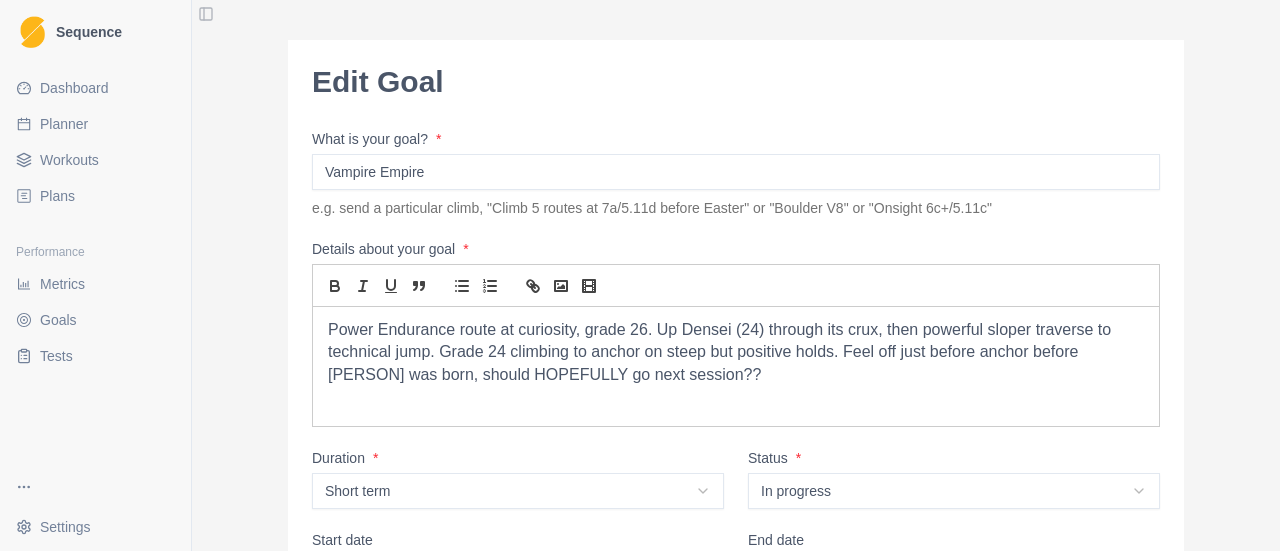 click on "Power Endurance route at curiosity, grade 26. Up Densei (24) through its crux, then powerful sloper traverse to technical jump. Grade 24 climbing to anchor on steep but positive holds. Feel off just before anchor before [PERSON] was born, should HOPEFULLY go next session??" at bounding box center (736, 353) 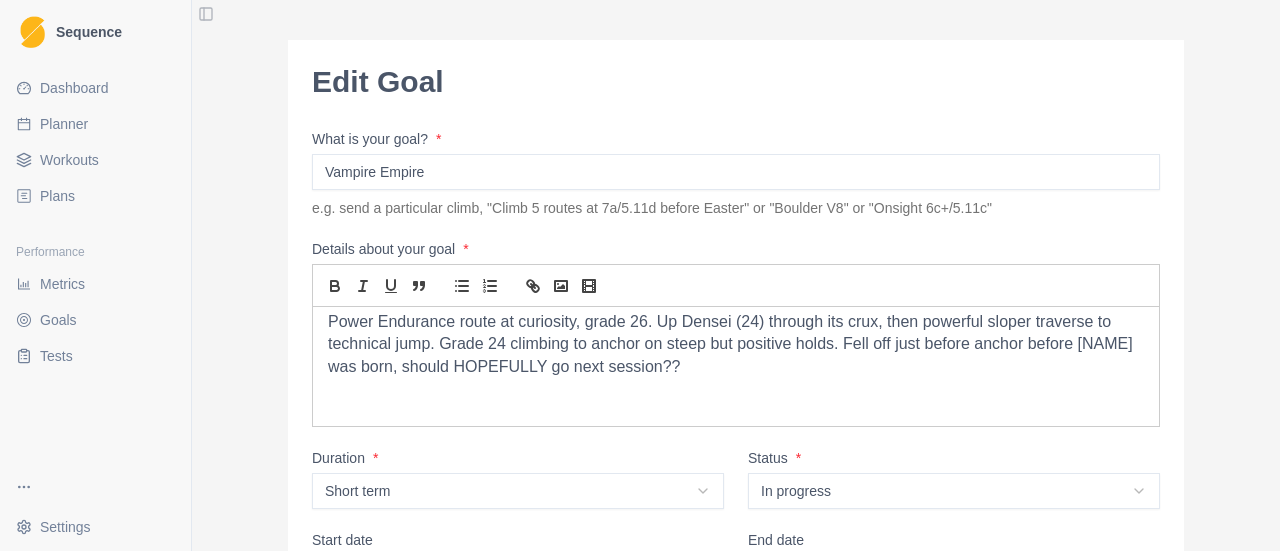 scroll, scrollTop: 9, scrollLeft: 0, axis: vertical 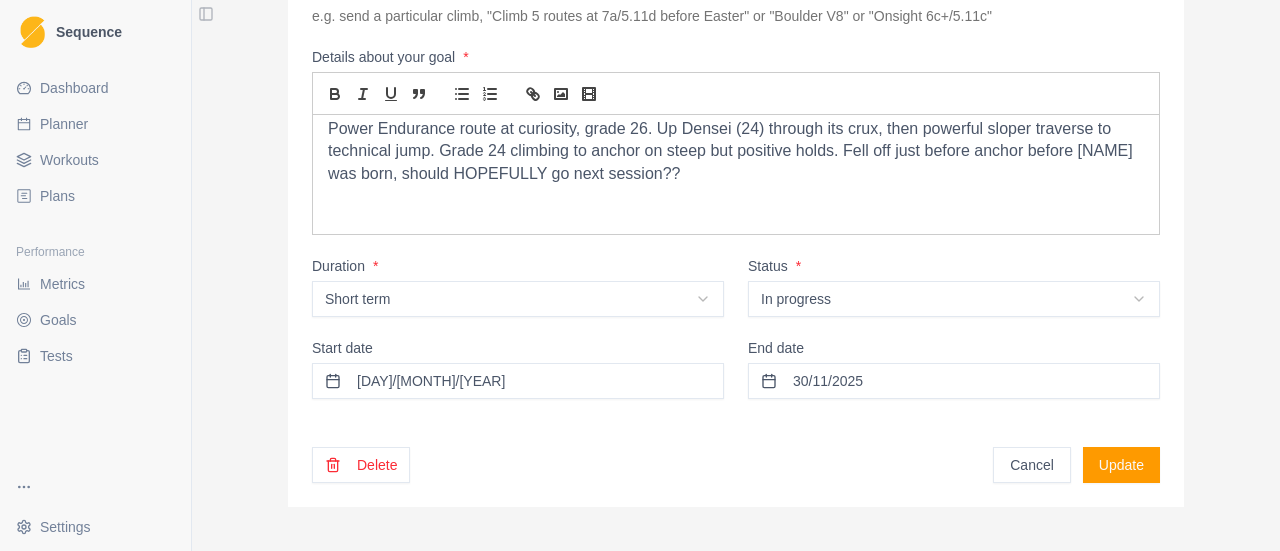 click on "Update" at bounding box center [1121, 465] 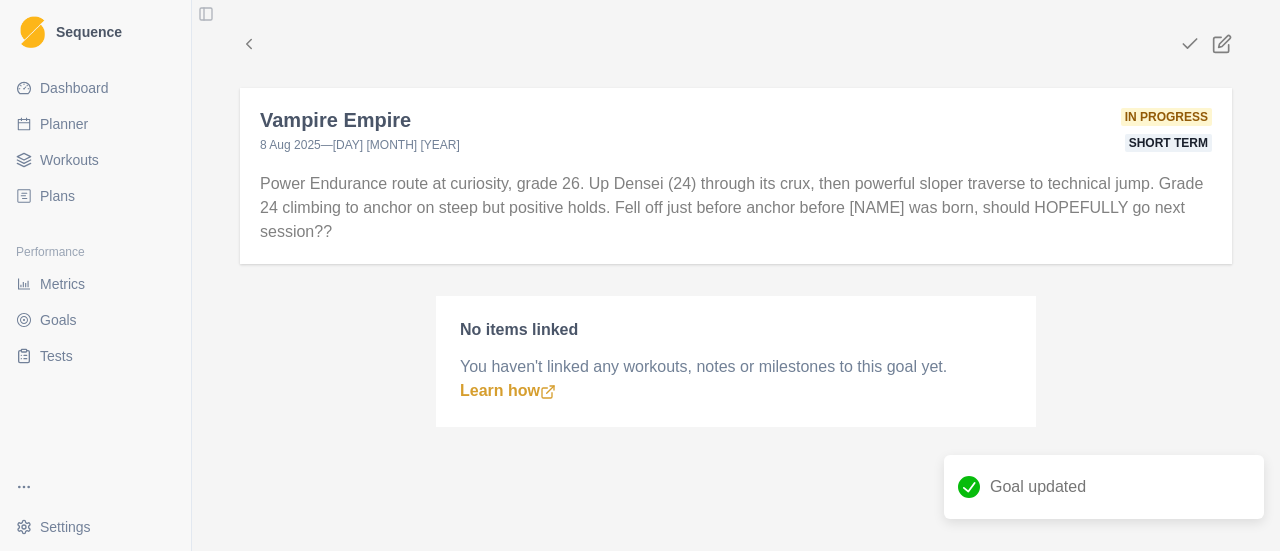 click 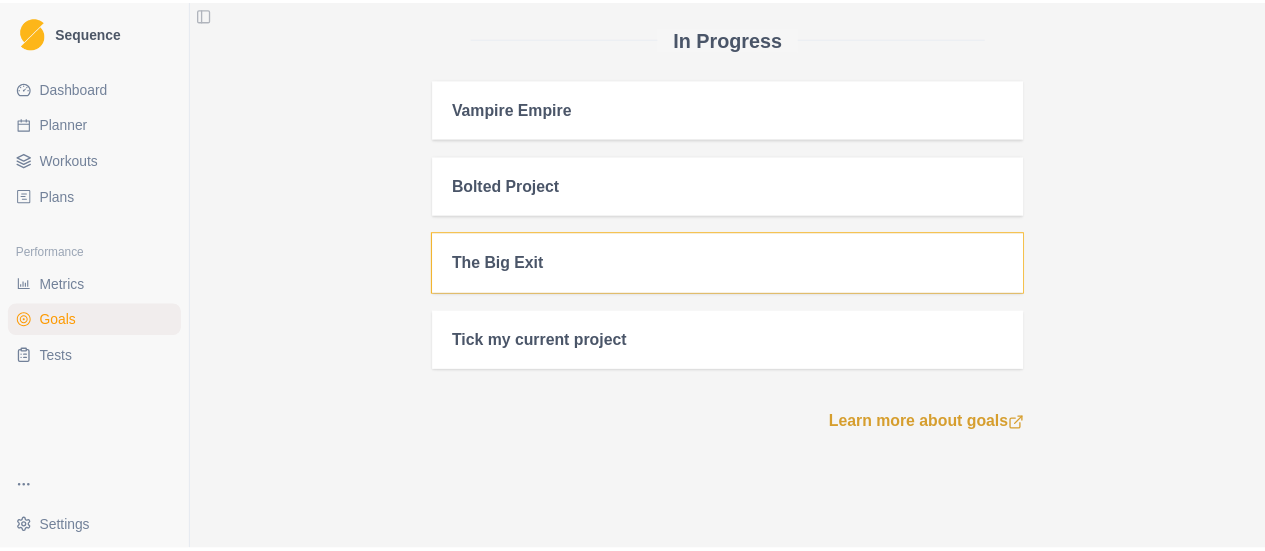 scroll, scrollTop: 0, scrollLeft: 0, axis: both 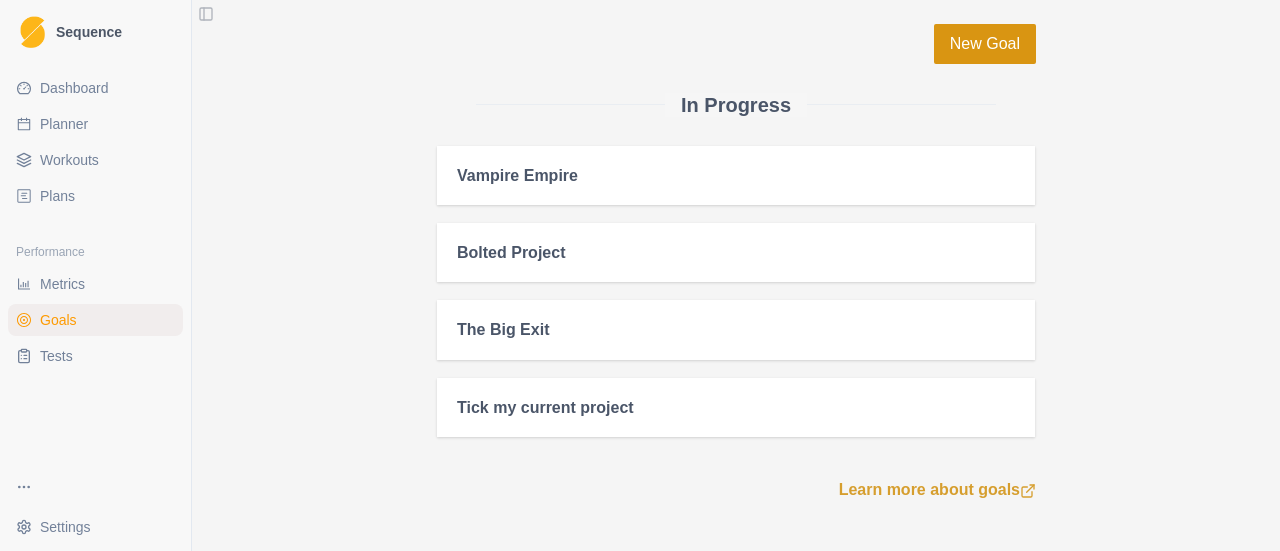 click on "New Goal" at bounding box center (985, 44) 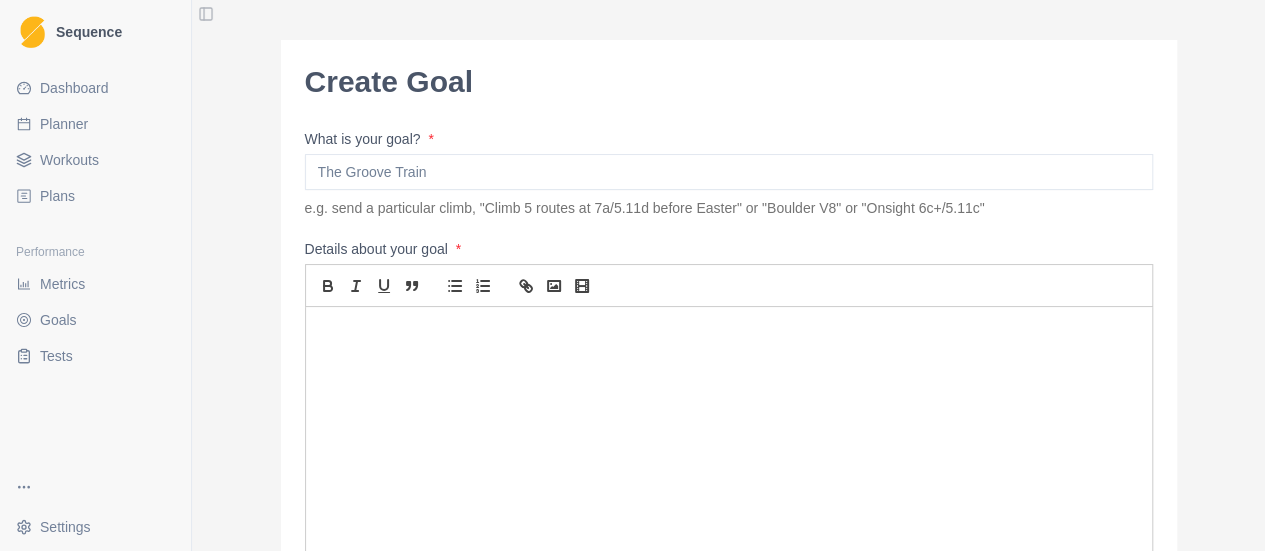 click on "What is your goal?  *" at bounding box center (729, 172) 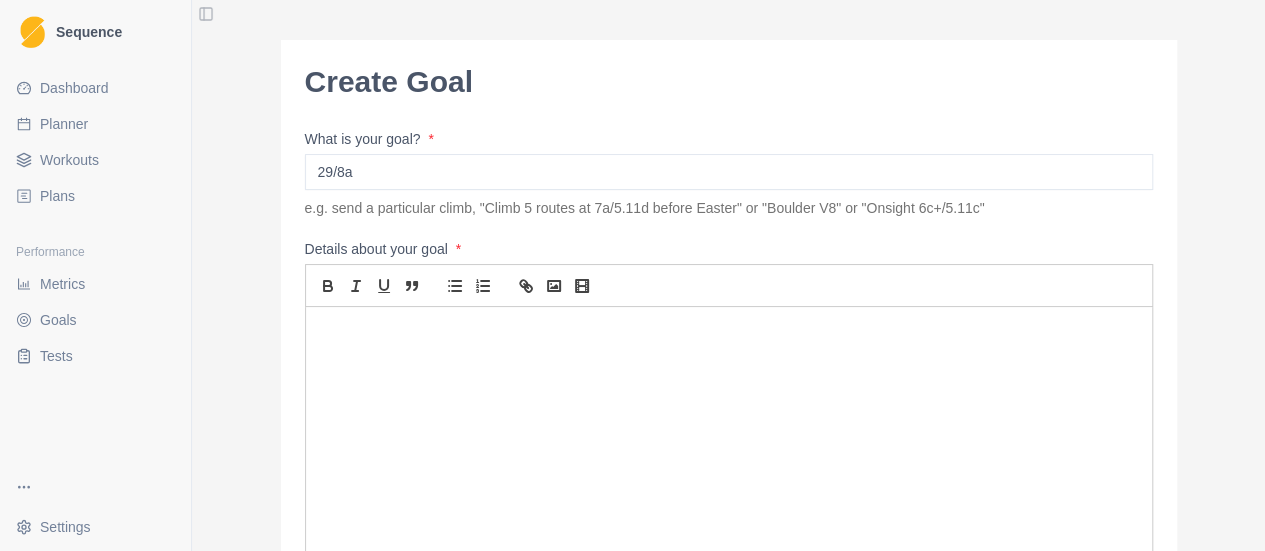 type on "29/8a" 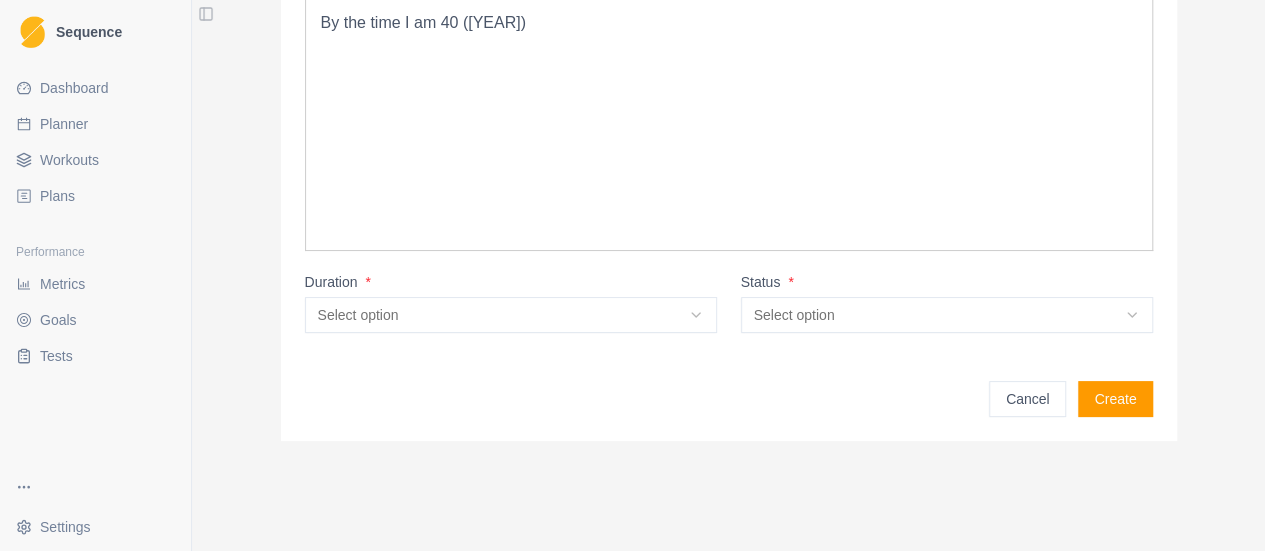 scroll, scrollTop: 308, scrollLeft: 0, axis: vertical 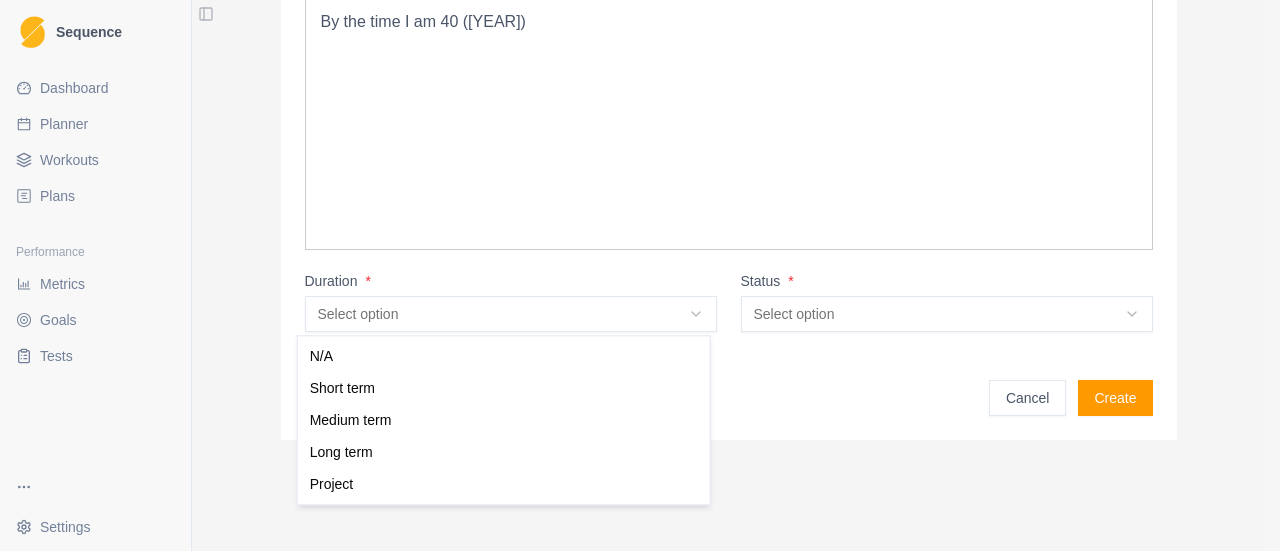 click on "Sequence Dashboard Planner Workouts Plans Performance Metrics Goals Tests Settings Toggle Sidebar Create Goal What is your goal?  * 29/8a e.g. send a particular climb, "Climb 5 routes at 7a/5.11d before Easter" or "Boulder V8" or "Onsight 6c+/5.11c" Details about your goal  * By the time I am 40 ([YEAR]) Duration  * Select option N/A Short term Medium term Long term Project Status  * In progress In progress Idea Complete Cancelled On hold Start date [MONTH]/[YEAR] End date [MONTH]/[YEAR] Cancel Create
0.5 N/A Short term Medium term Long term Project" at bounding box center (640, 275) 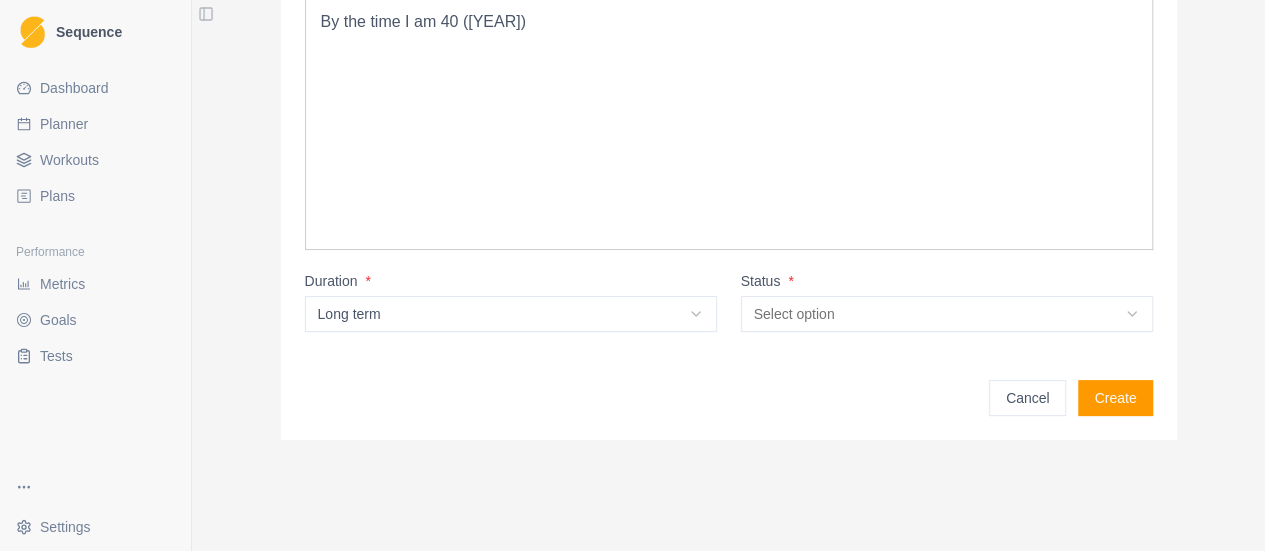 click on "Sequence Dashboard Planner Workouts Plans Performance Metrics Goals Tests Settings Toggle Sidebar Create Goal What is your goal?  * 29/8a e.g. send a particular climb, "Climb 5 routes at 7a/5.11d before Easter" or "Boulder V8" or "Onsight 6c+/5.11c" Details about your goal  * By the time I am 40 ([YEAR]) Duration  * Long term N/A Short term Medium term Long term Project Status  * Select option In progress Idea Complete Cancelled On hold Cancel Create
0.5" at bounding box center [632, 275] 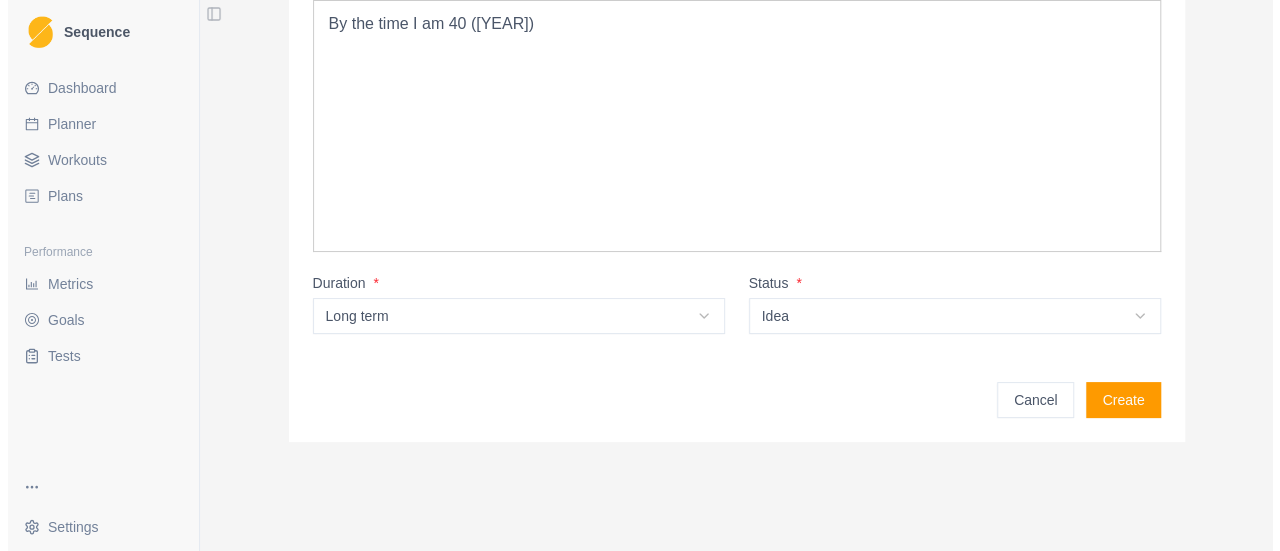 scroll, scrollTop: 308, scrollLeft: 0, axis: vertical 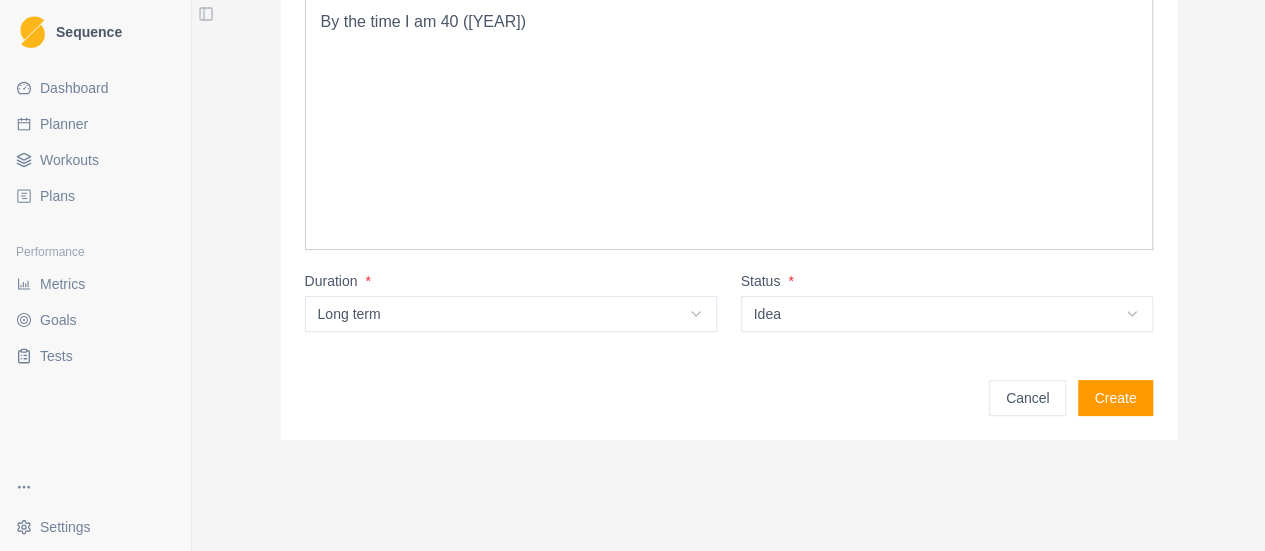 click on "Sequence Dashboard Planner Workouts Plans Performance Metrics Goals Tests Settings Toggle Sidebar Create Goal What is your goal?  * 29/8a e.g. send a particular climb, "Climb 5 routes at 7a/5.11d before Easter" or "Boulder V8" or "Onsight 6c+/5.11c" Details about your goal  * By the time I am 40 ([YEAR]) Duration  * Long term N/A Short term Medium term Long term Project Status  * Idea In progress Idea Complete Cancelled On hold Cancel Create
0.5" at bounding box center (632, 275) 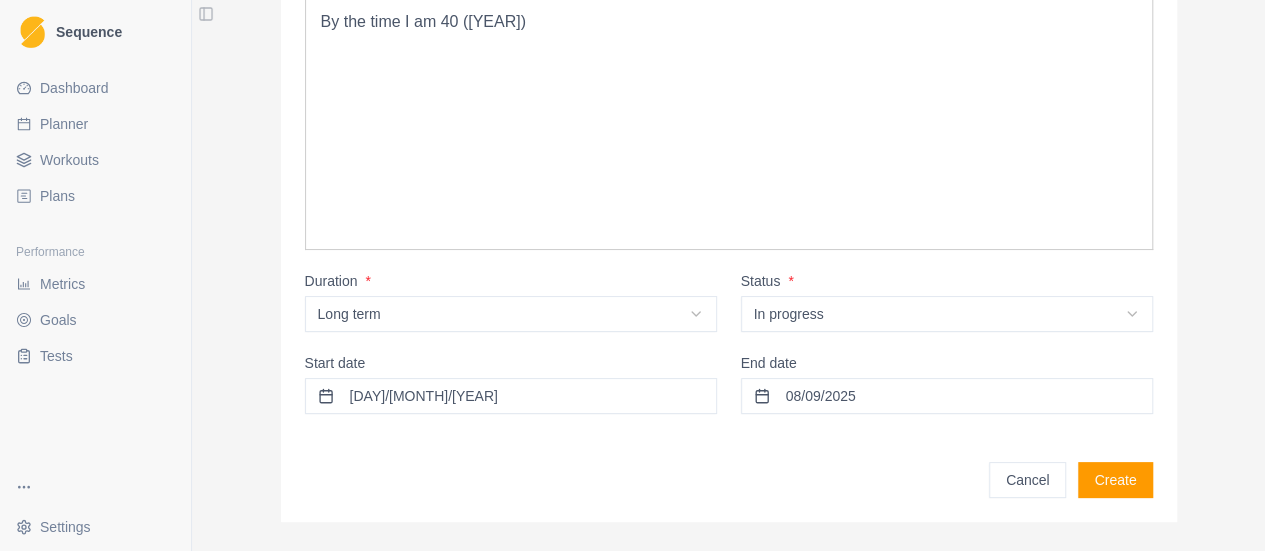 click on "Sequence Dashboard Planner Workouts Plans Performance Metrics Goals Tests Settings Toggle Sidebar Create Goal What is your goal?  * 29/8a e.g. send a particular climb, "Climb 5 routes at 7a/5.11d before Easter" or "Boulder V8" or "Onsight 6c+/5.11c" Details about your goal  * By the time I am 40 ([YEAR]) Duration  * Long term N/A Short term Medium term Long term Project Status  * In progress In progress Idea Complete Cancelled On hold Start date 08/08/[YEAR] End date 08/09/[YEAR] Cancel Create
0.5" at bounding box center [632, 275] 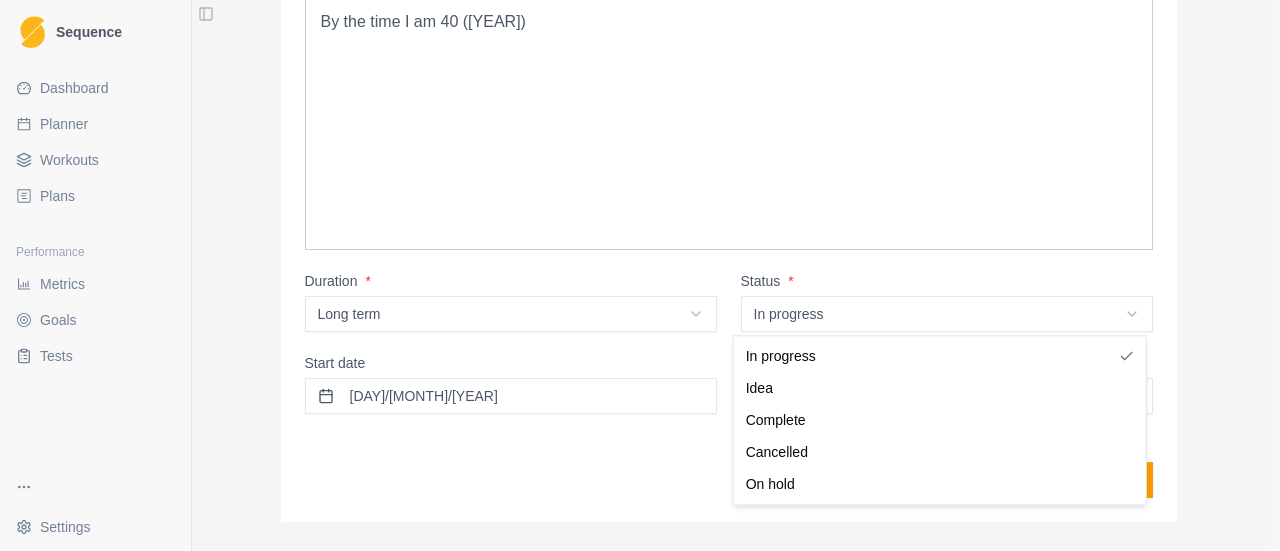 select on "idea" 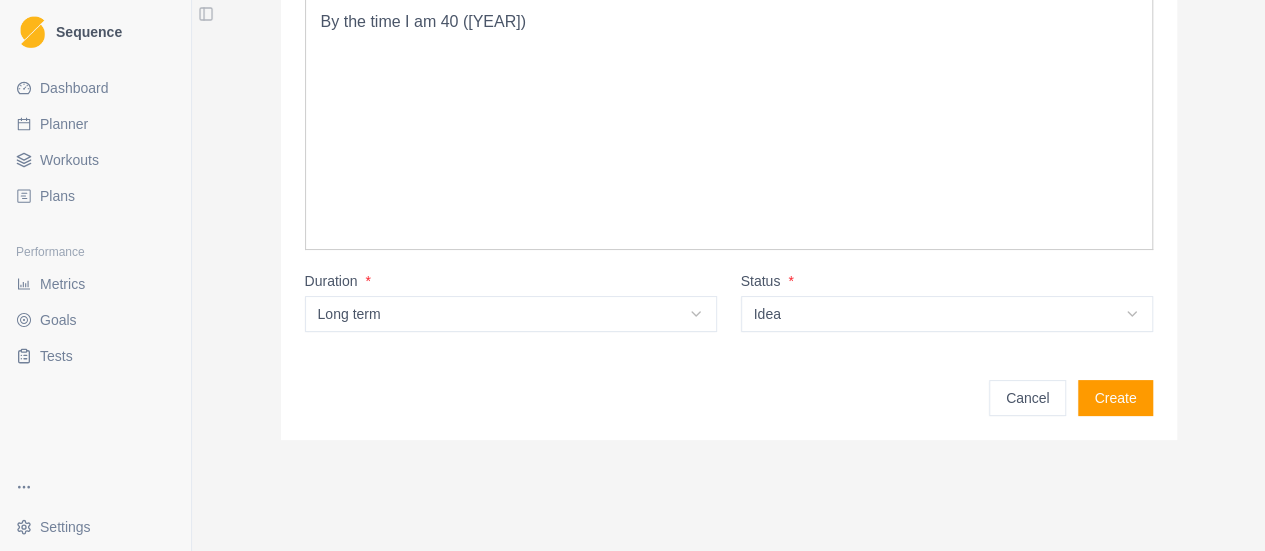 click on "Create" at bounding box center (1115, 398) 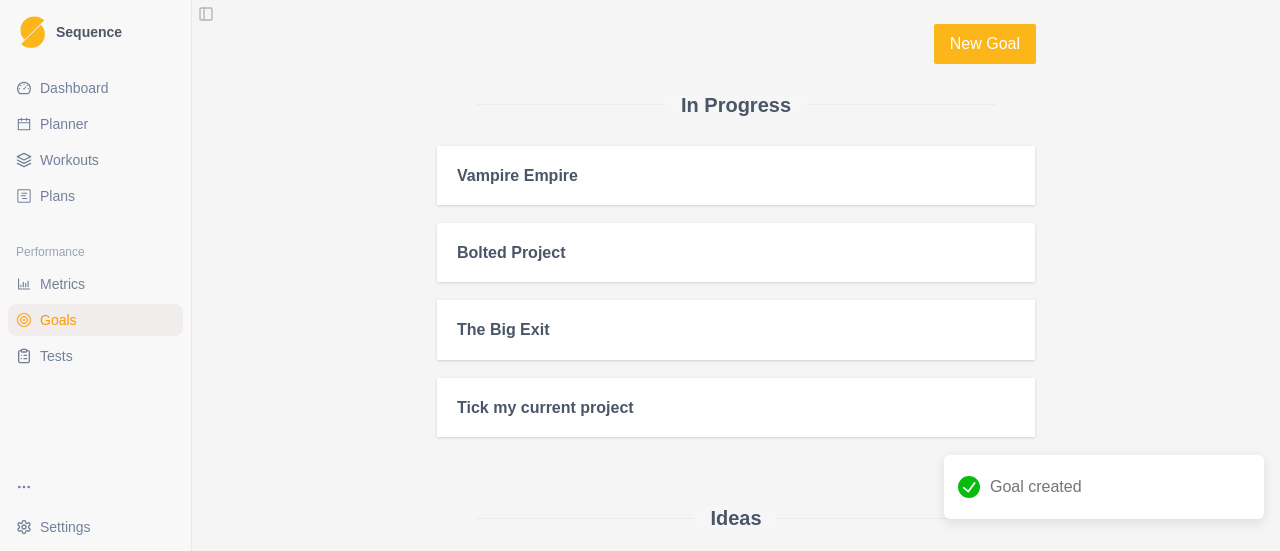 scroll, scrollTop: 4, scrollLeft: 0, axis: vertical 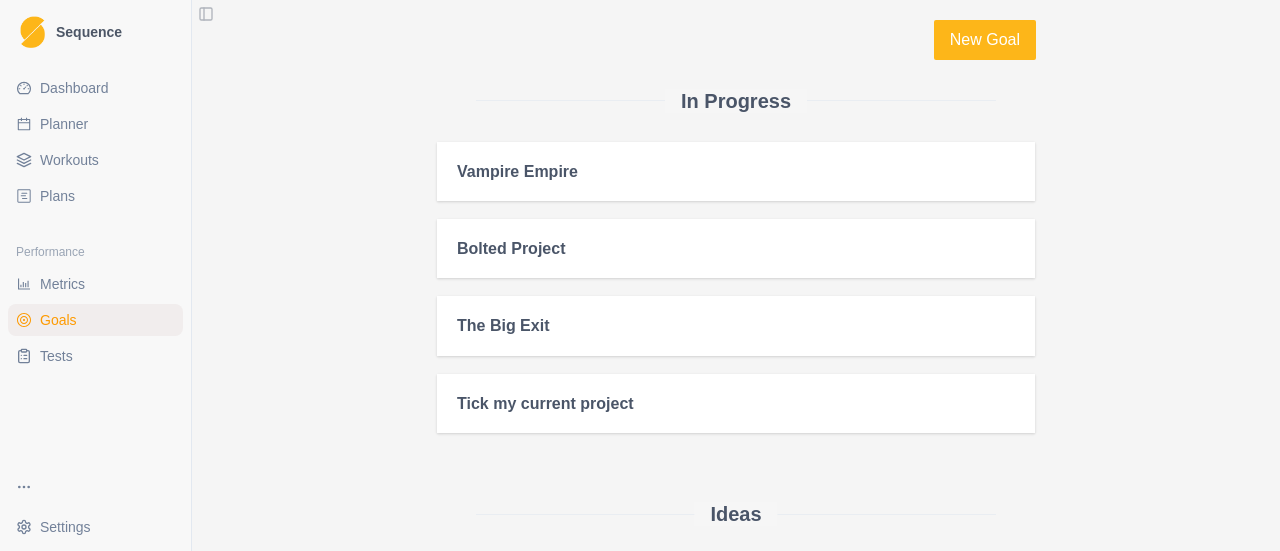 click on "Tests" at bounding box center (95, 356) 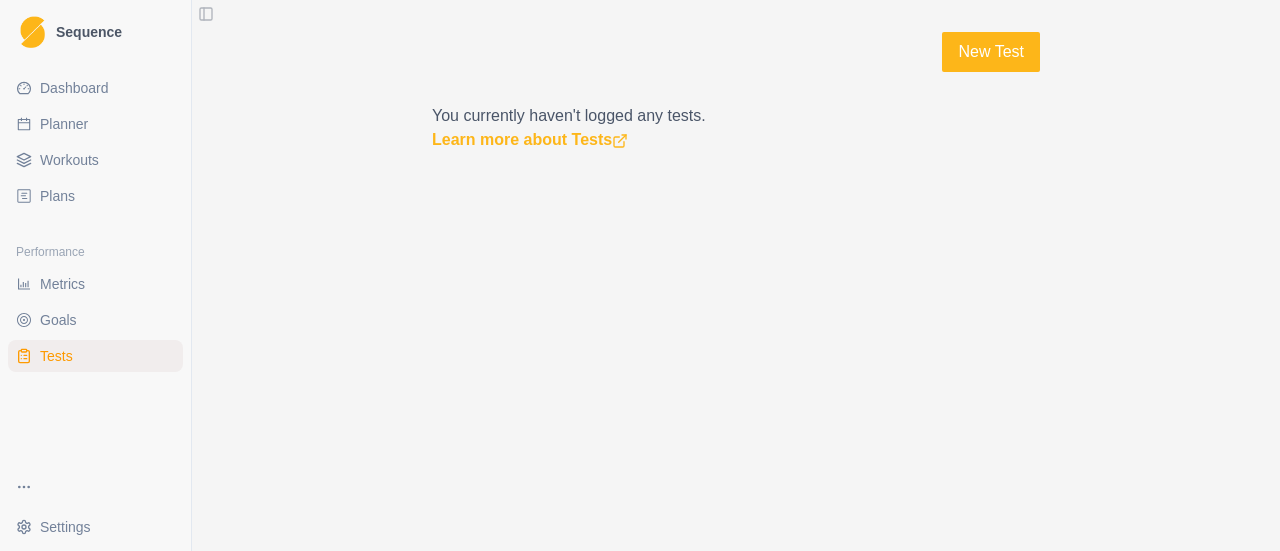 scroll, scrollTop: 0, scrollLeft: 0, axis: both 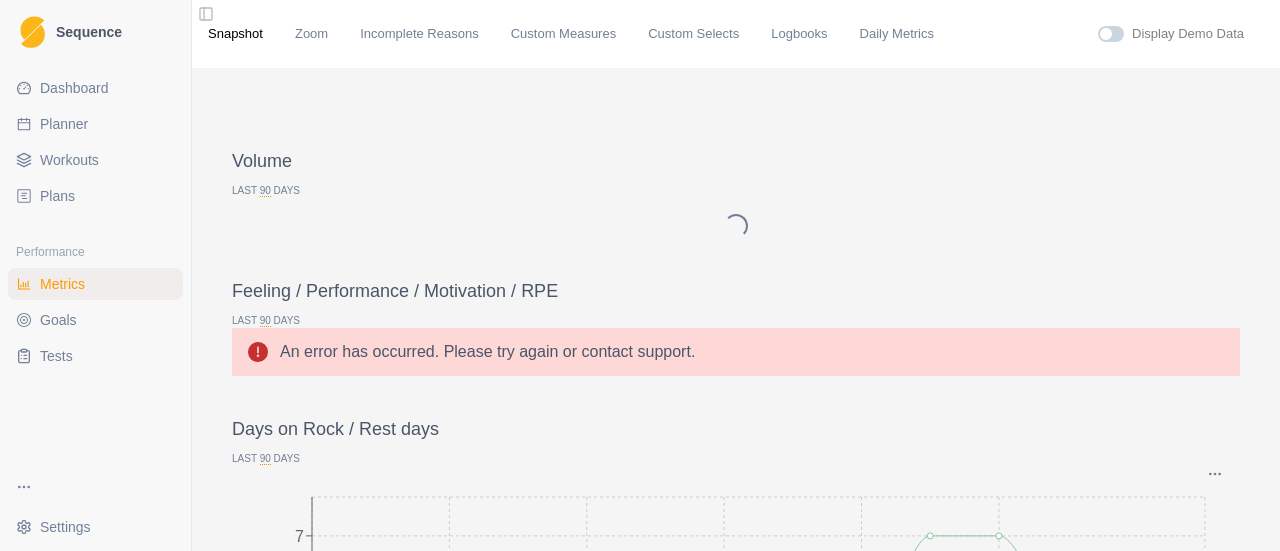 click on "Workouts" at bounding box center [95, 160] 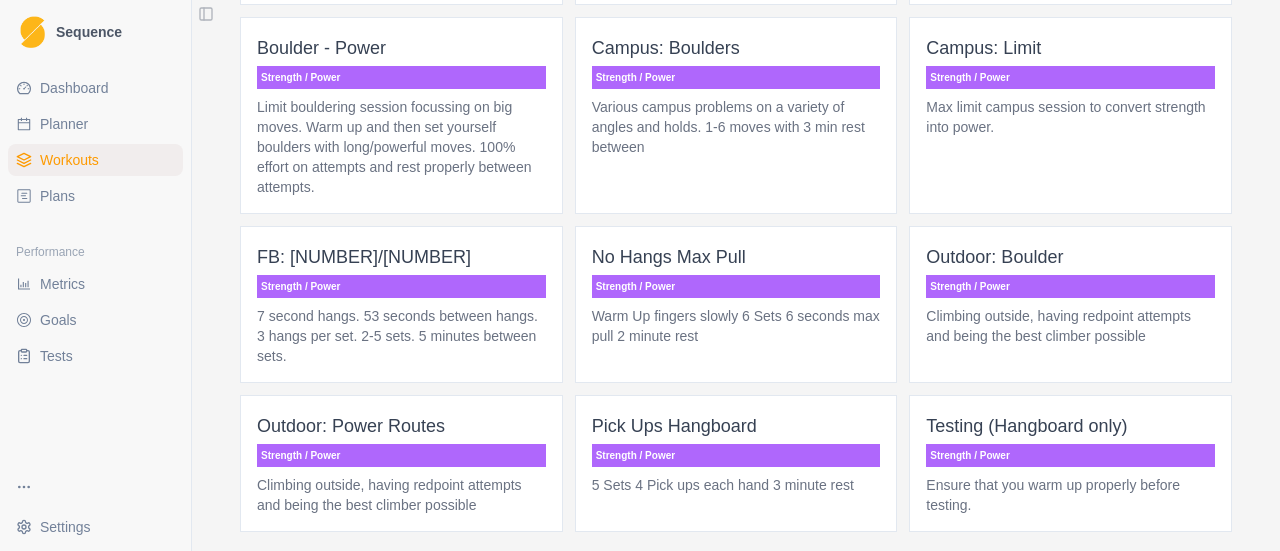 scroll, scrollTop: 1880, scrollLeft: 0, axis: vertical 